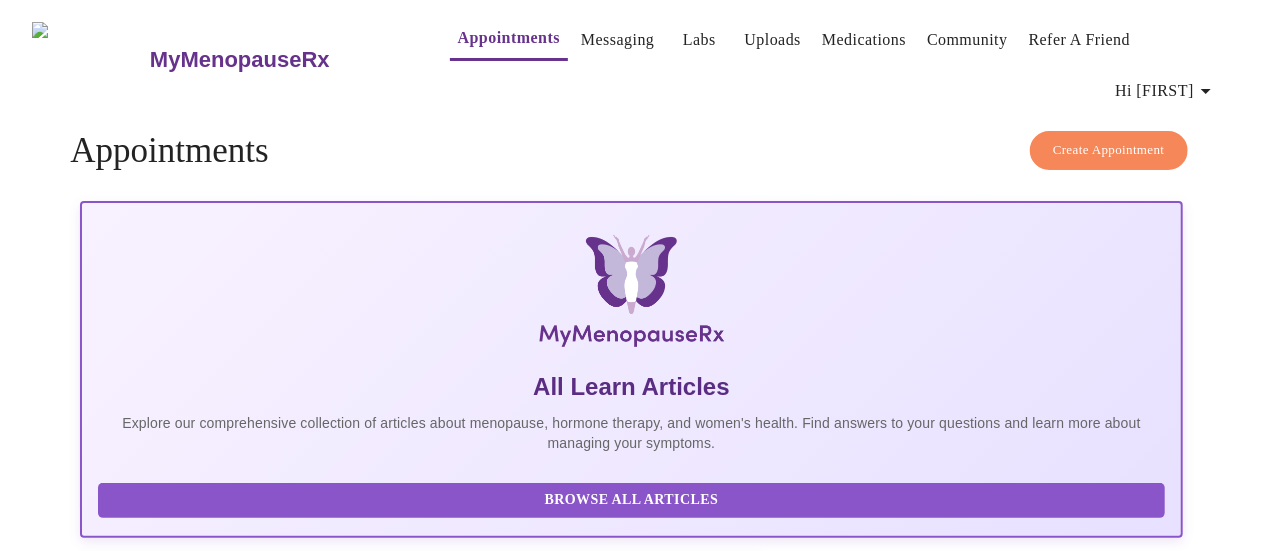 scroll, scrollTop: 6, scrollLeft: 0, axis: vertical 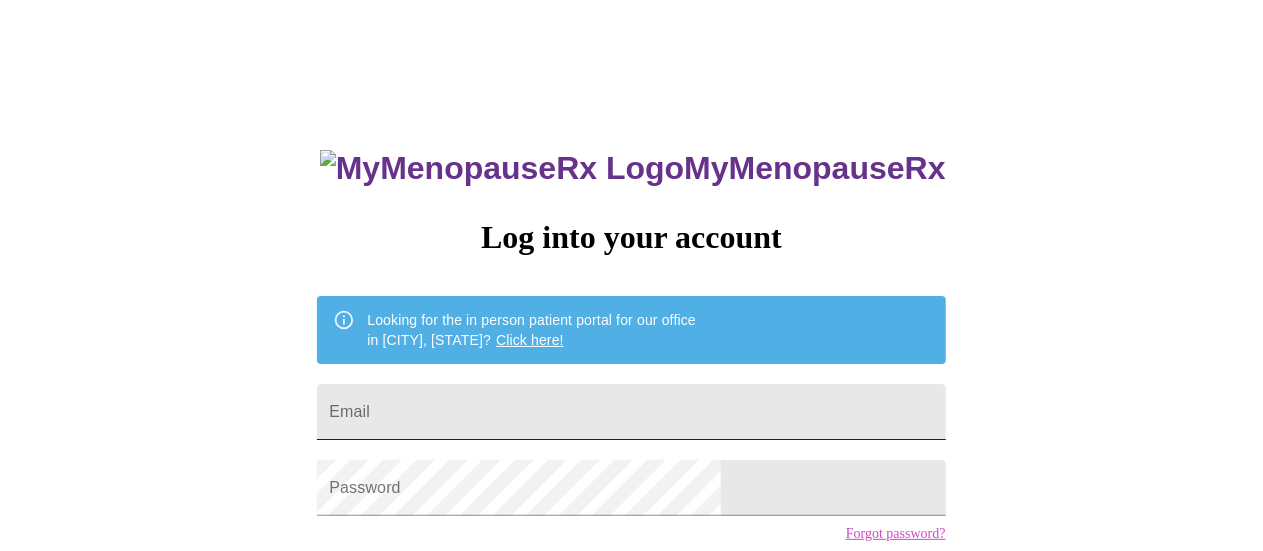 click on "Email" at bounding box center [631, 412] 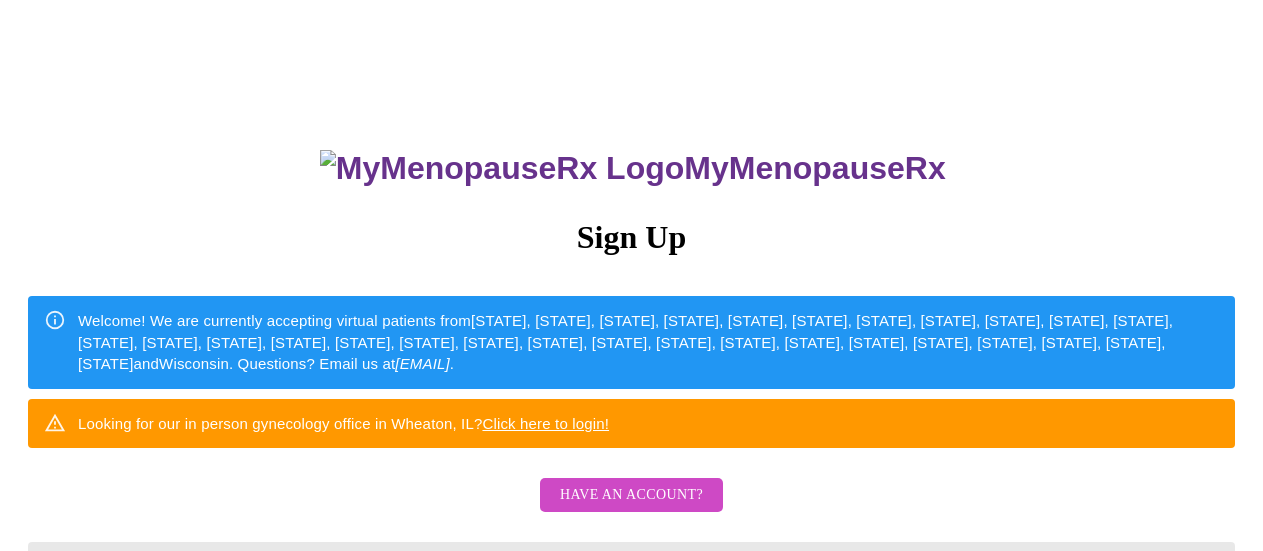 scroll, scrollTop: 0, scrollLeft: 0, axis: both 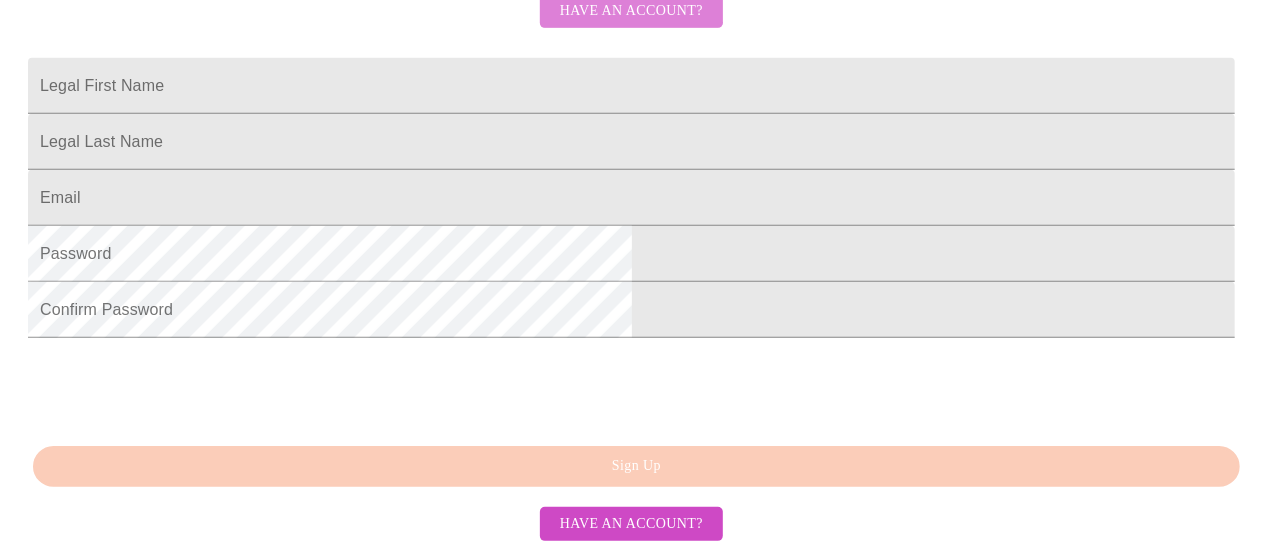 click on "Have an account?" at bounding box center (631, 11) 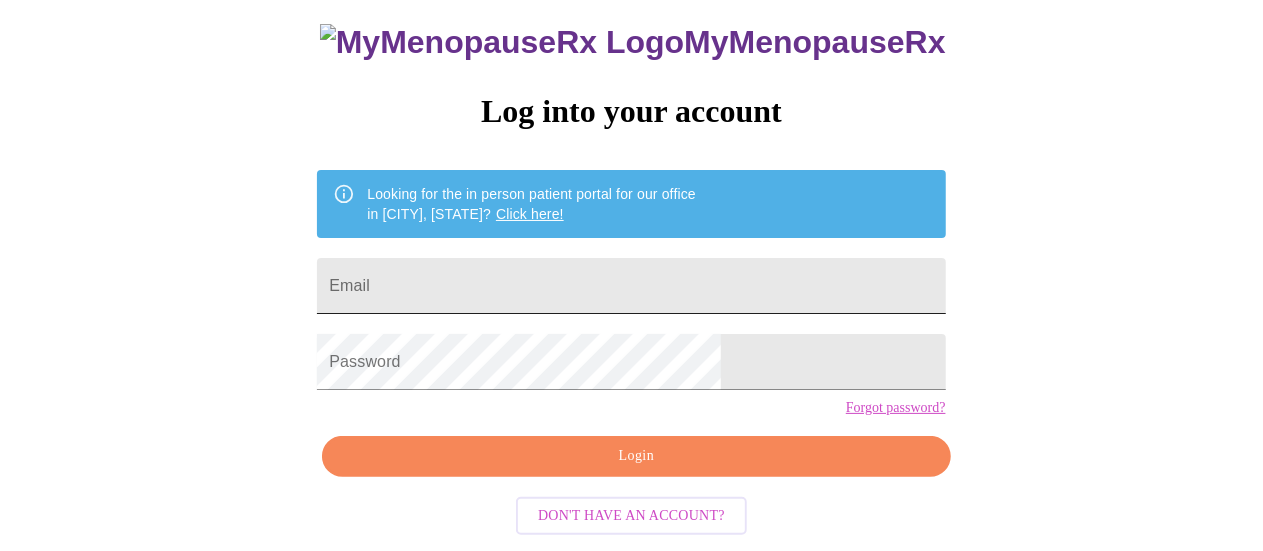 click on "Email" at bounding box center [631, 286] 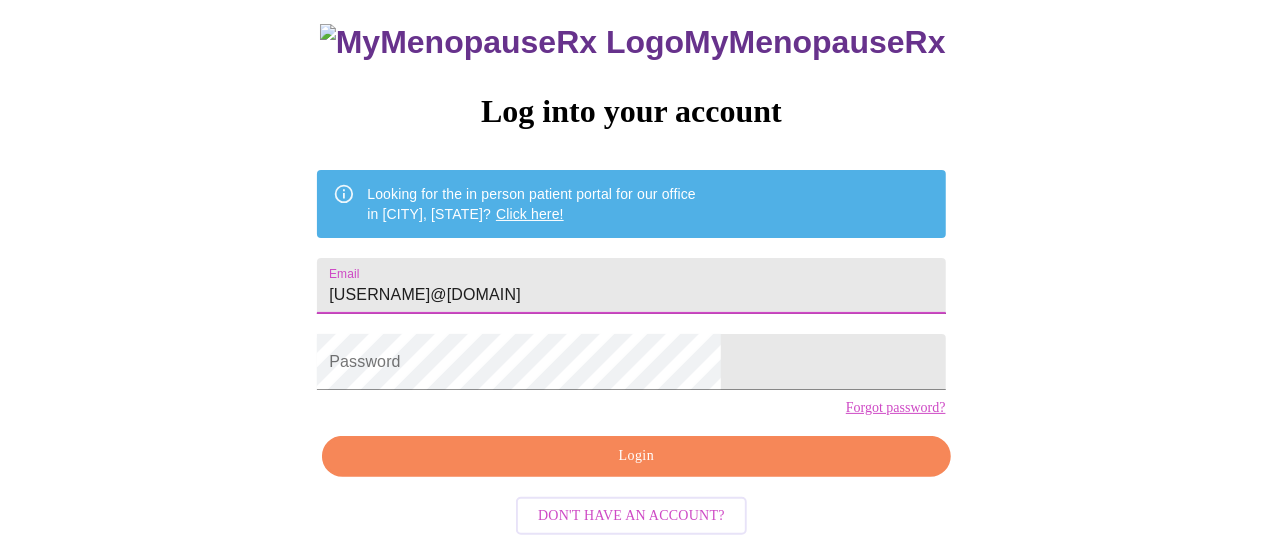 type on "[USERNAME]@[DOMAIN]" 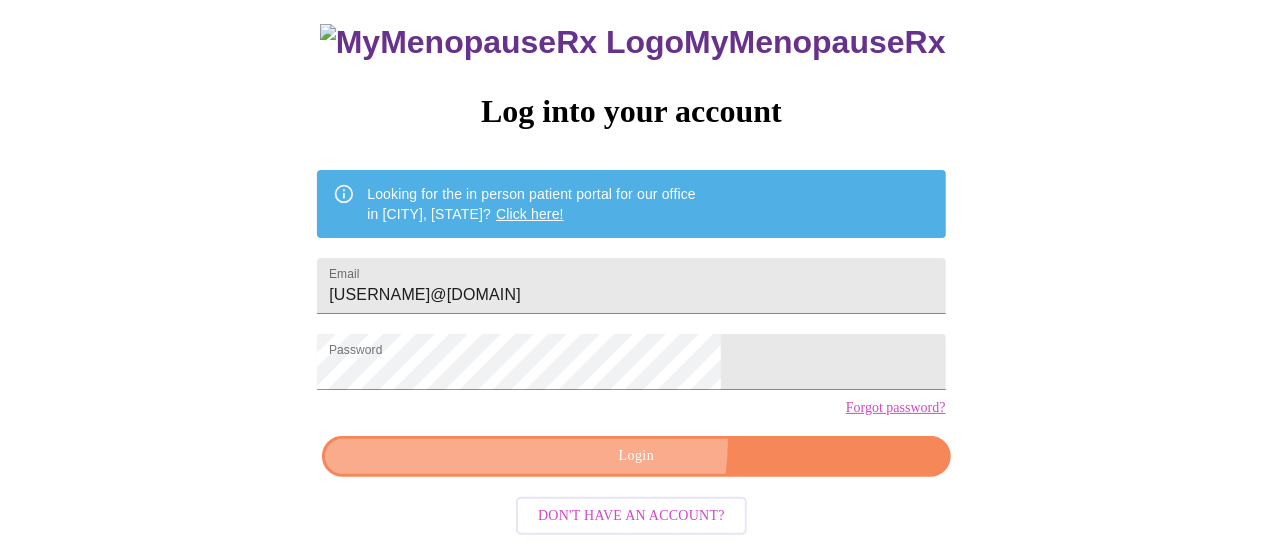 click on "Login" at bounding box center (636, 456) 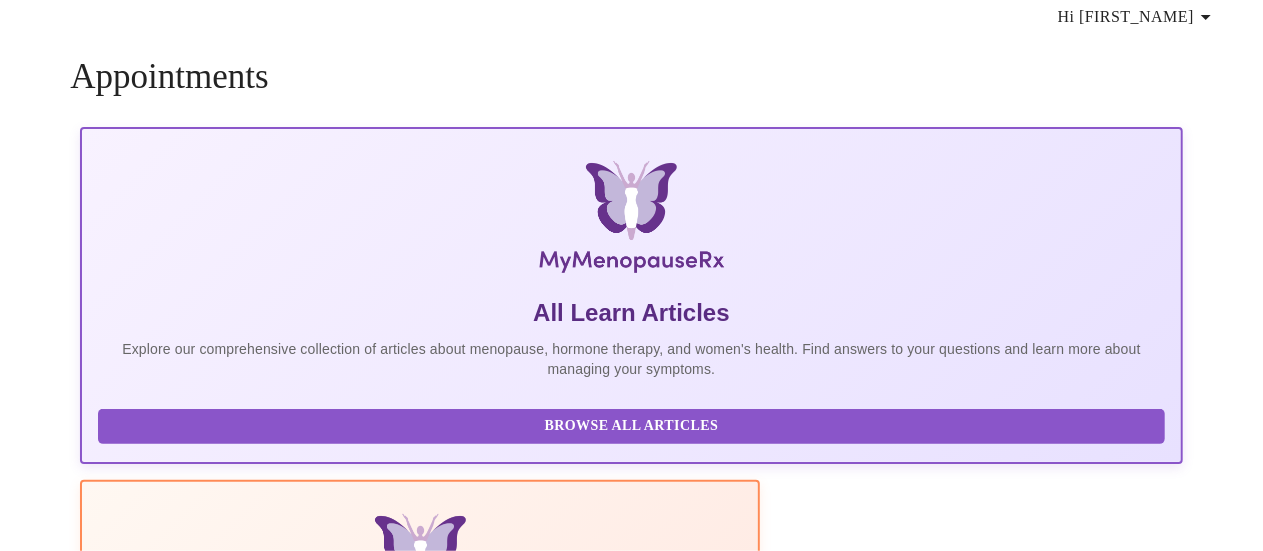 scroll, scrollTop: 0, scrollLeft: 0, axis: both 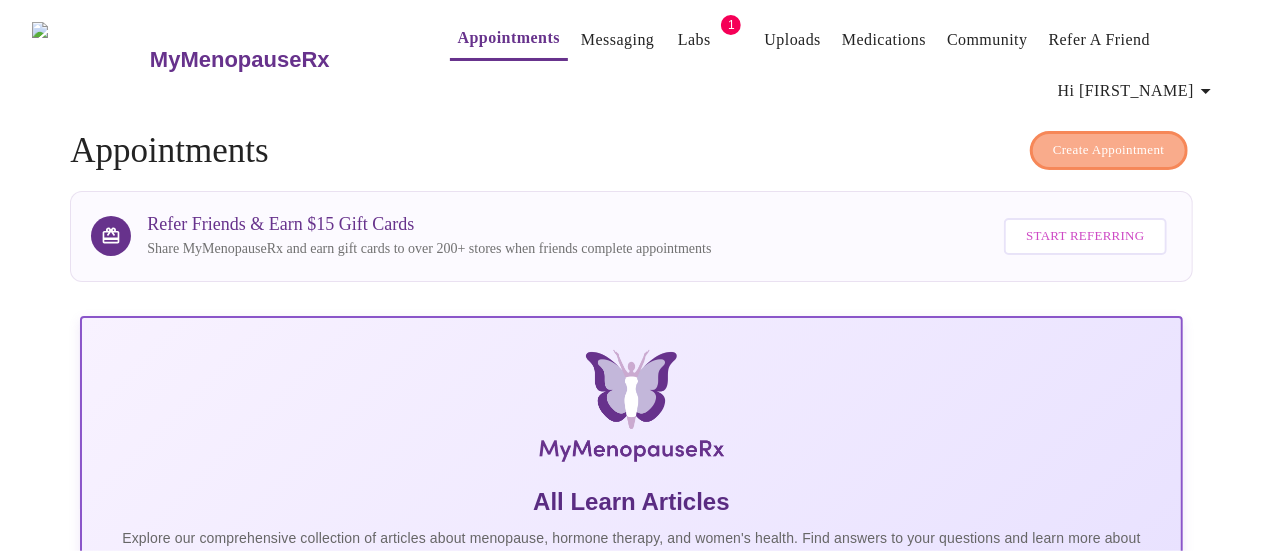 click on "Create Appointment" at bounding box center (1109, 150) 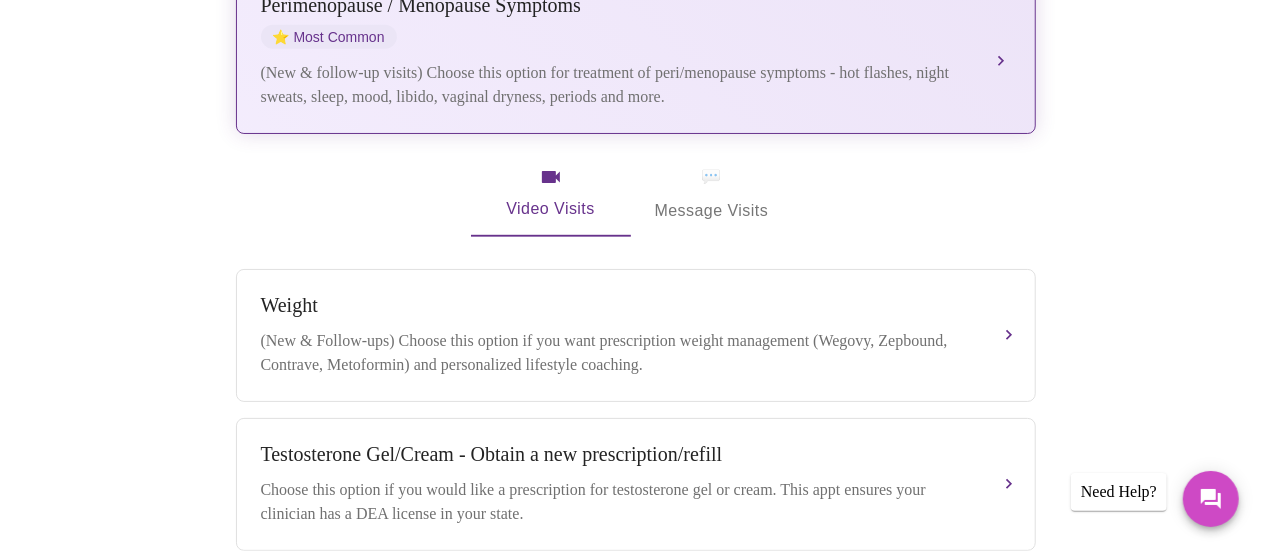 scroll, scrollTop: 434, scrollLeft: 0, axis: vertical 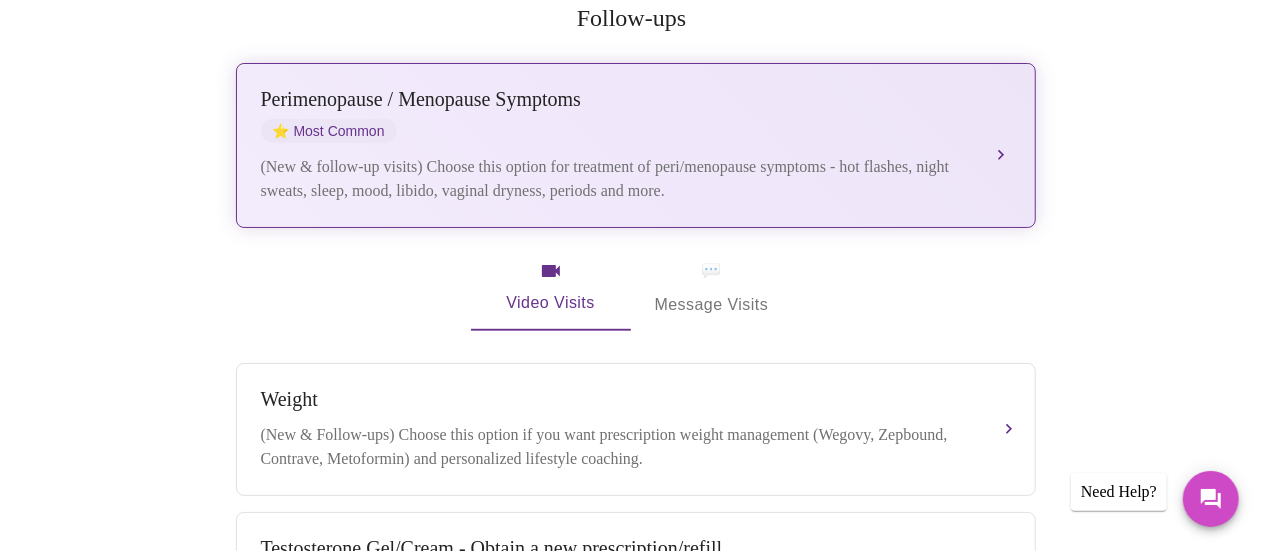 click on "Perimenopause / Menopause Symptoms  ⭐  Most Common" at bounding box center (616, 115) 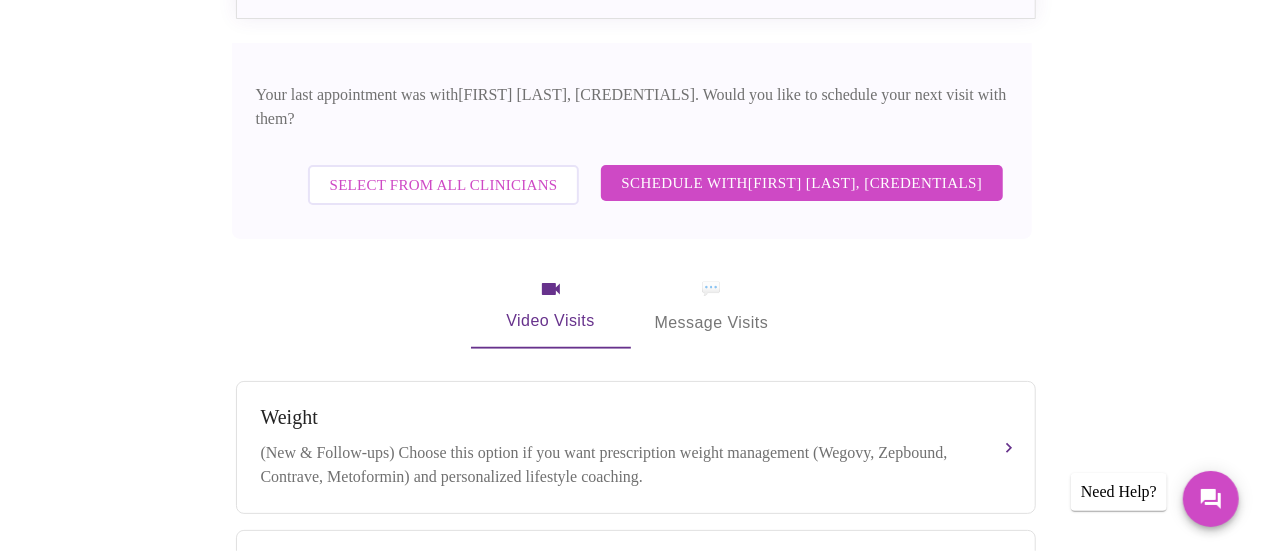 scroll, scrollTop: 534, scrollLeft: 0, axis: vertical 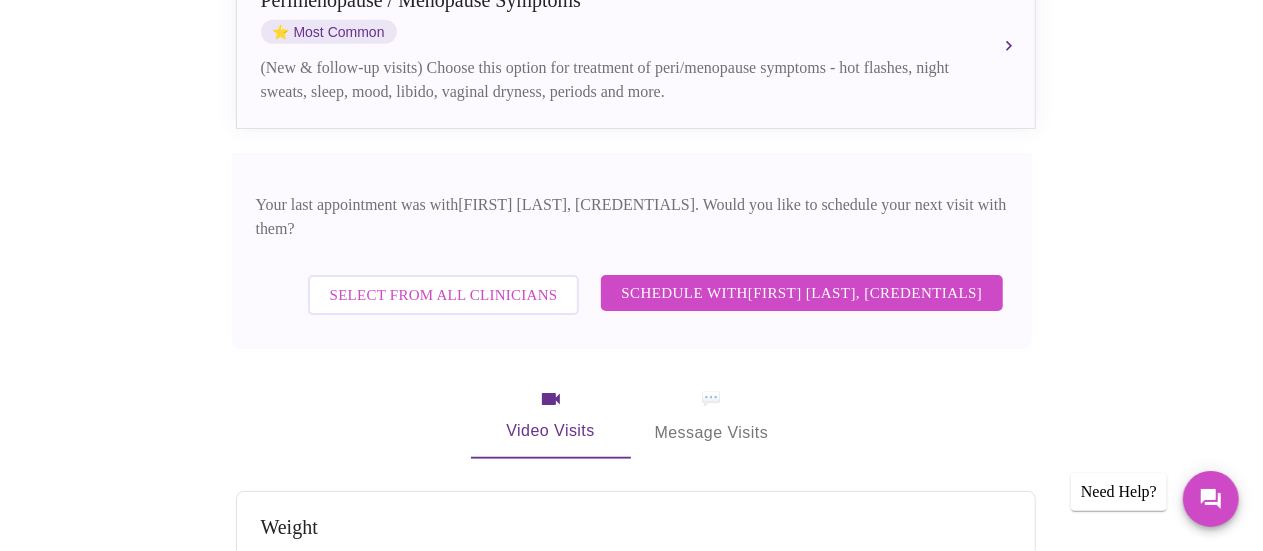 click on "Select from All Clinicians" at bounding box center [444, 295] 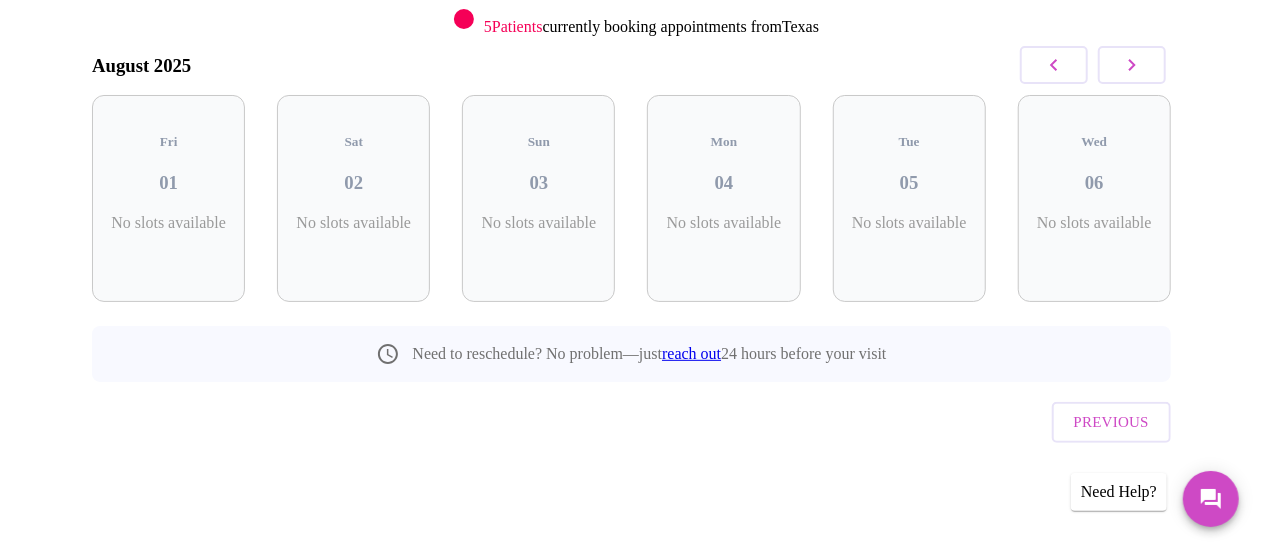scroll, scrollTop: 262, scrollLeft: 0, axis: vertical 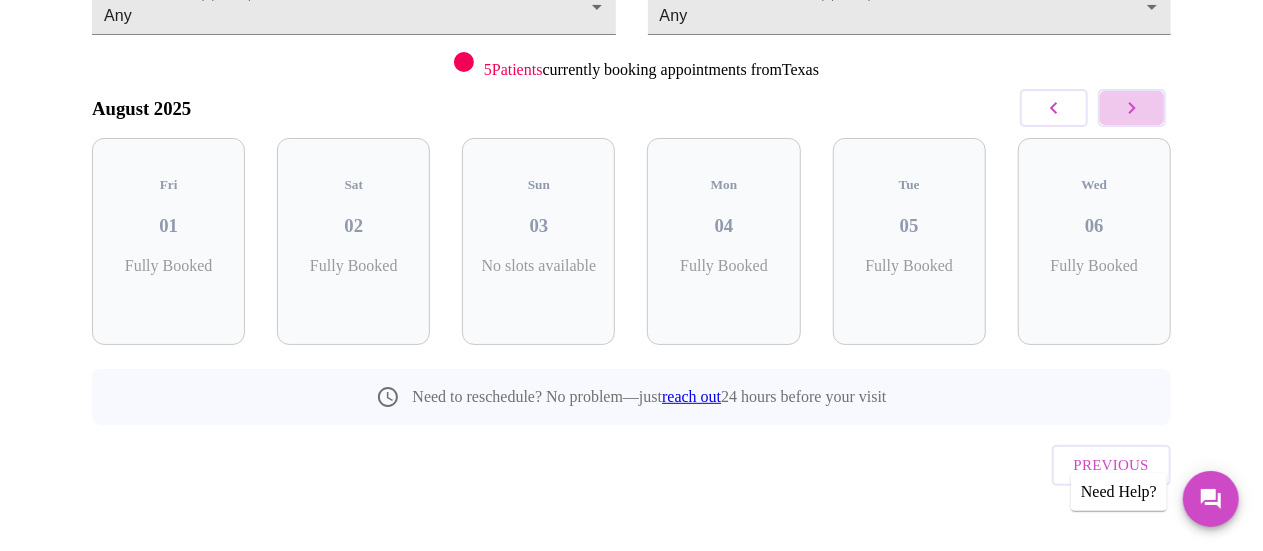 click 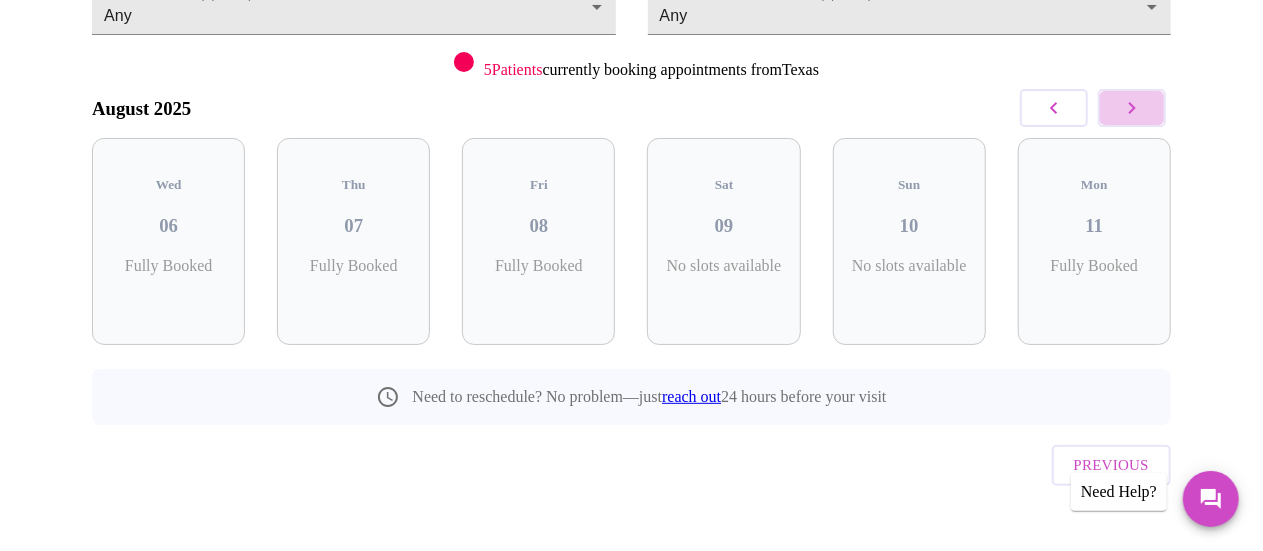 click 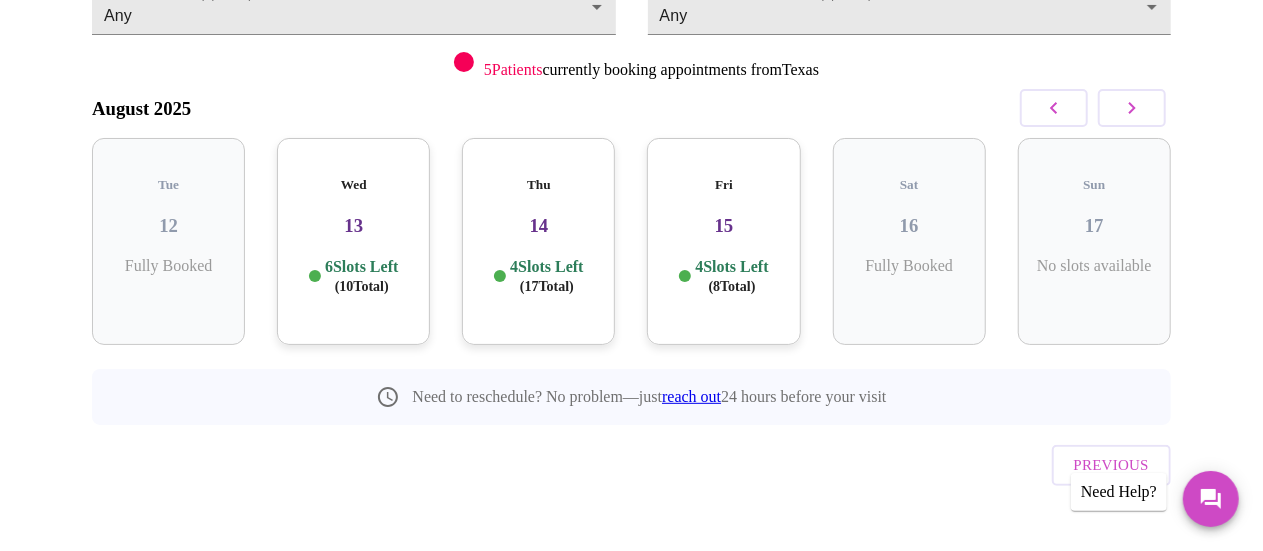 click on "13" at bounding box center [353, 226] 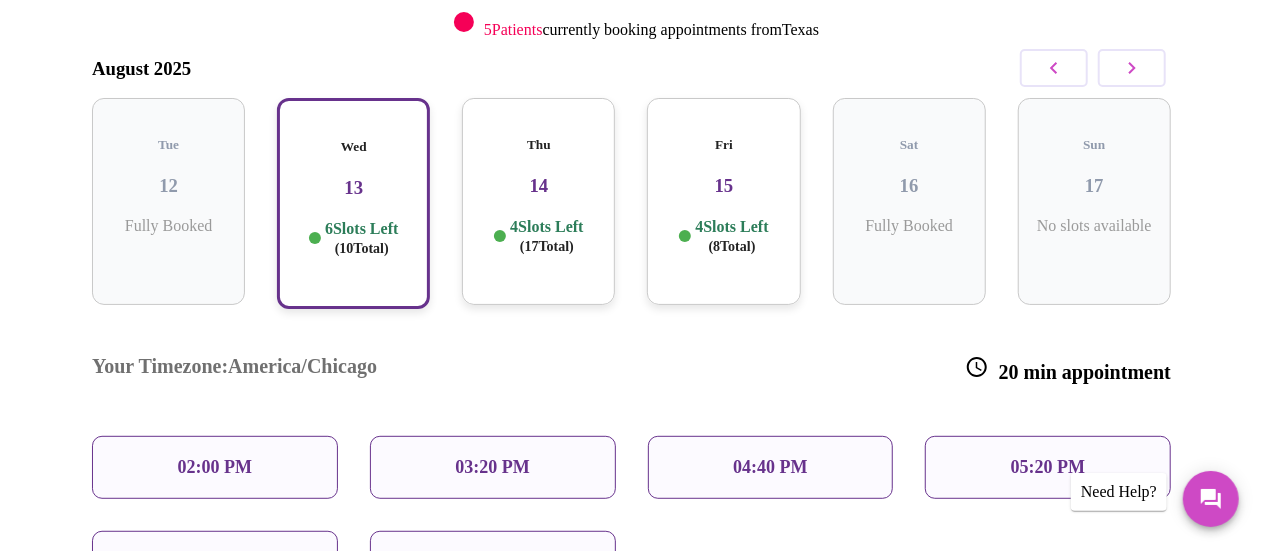 scroll, scrollTop: 362, scrollLeft: 0, axis: vertical 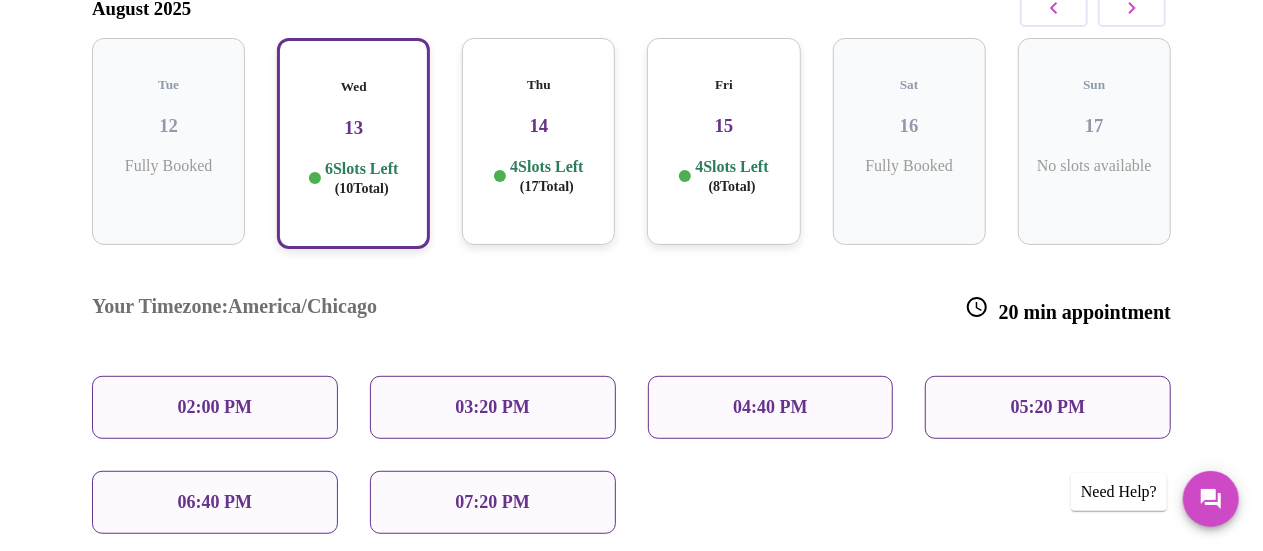 click on "02:00 PM" at bounding box center [215, 407] 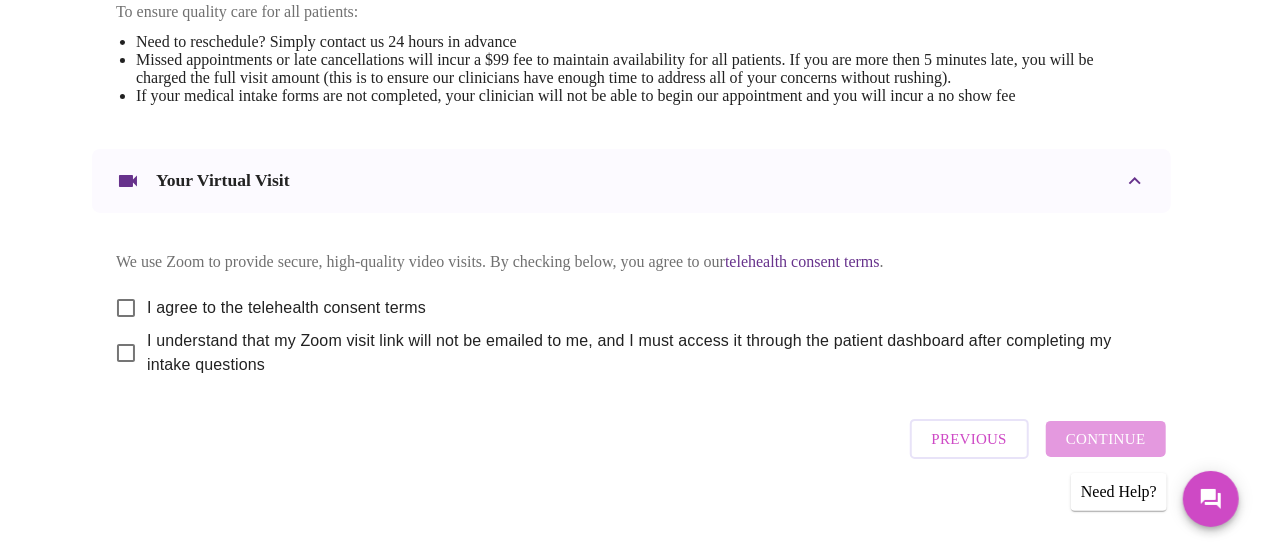 scroll, scrollTop: 900, scrollLeft: 0, axis: vertical 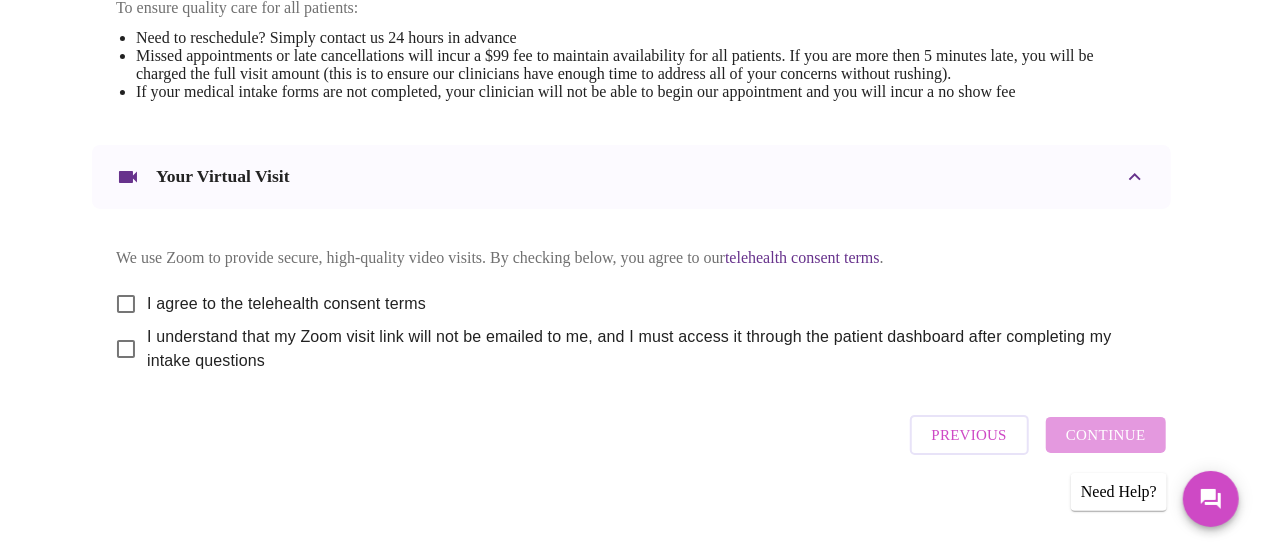 click on "I agree to the telehealth consent terms" at bounding box center [126, 304] 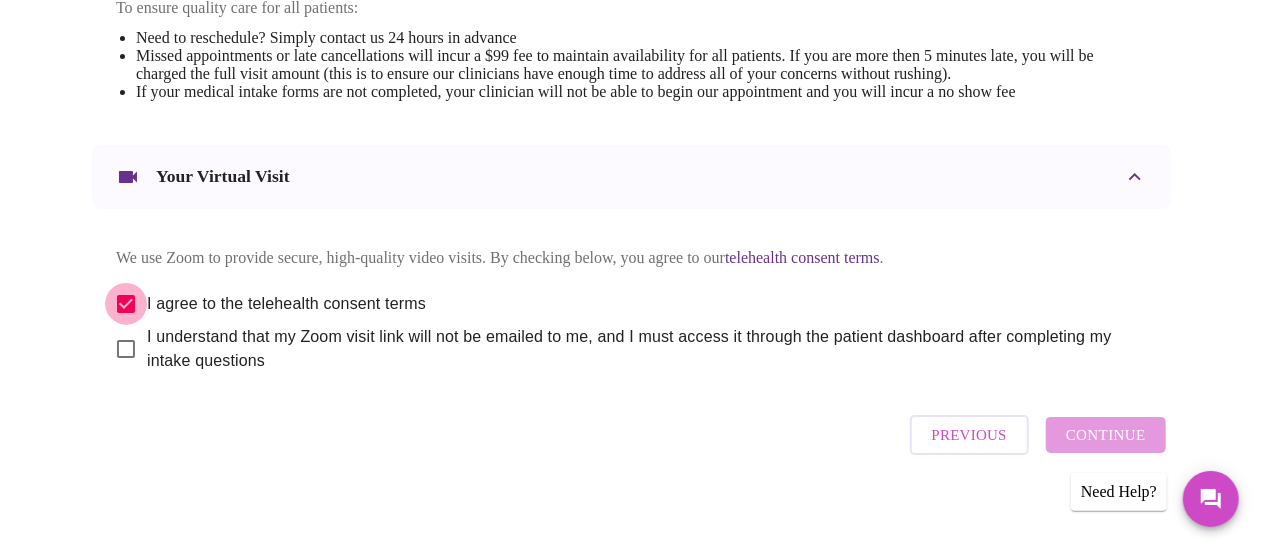 click on "I agree to the telehealth consent terms" at bounding box center (126, 304) 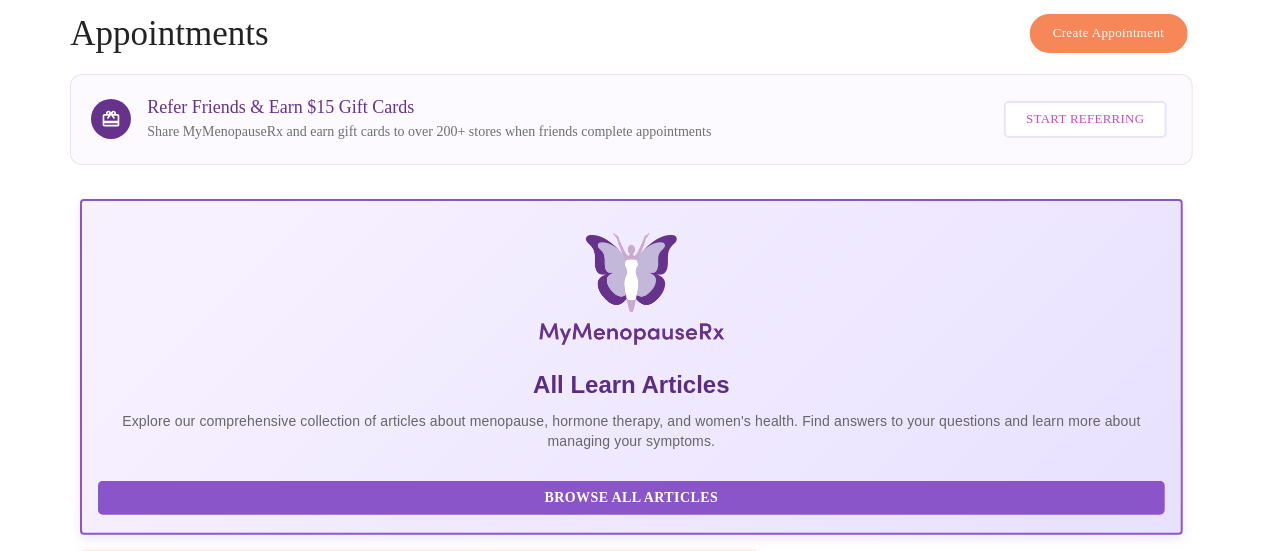 scroll, scrollTop: 0, scrollLeft: 0, axis: both 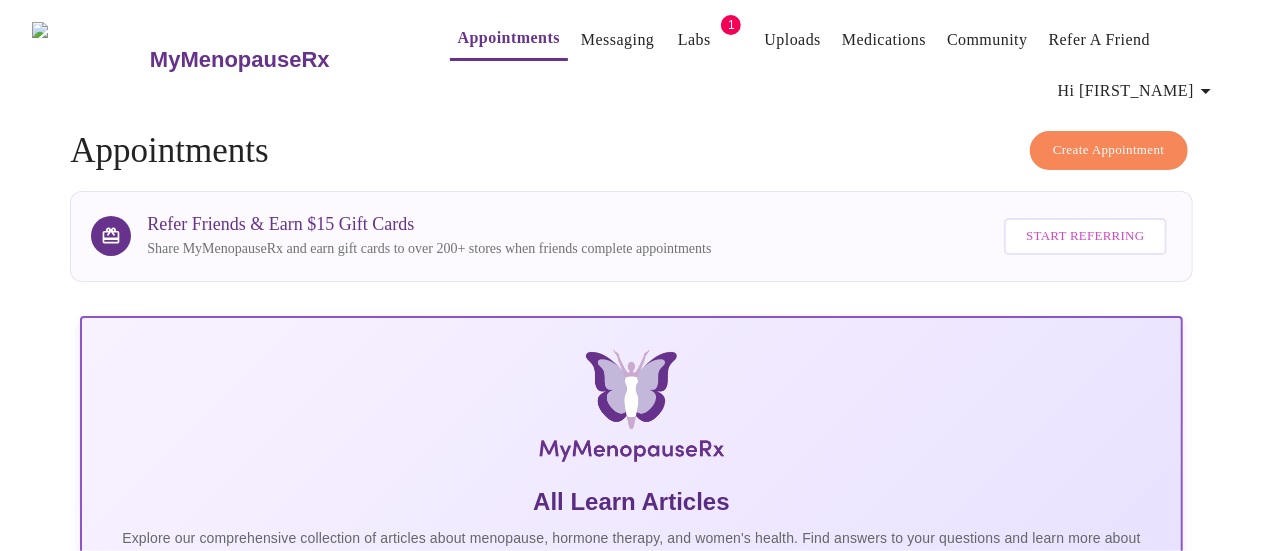 click on "Create Appointment" at bounding box center (1109, 150) 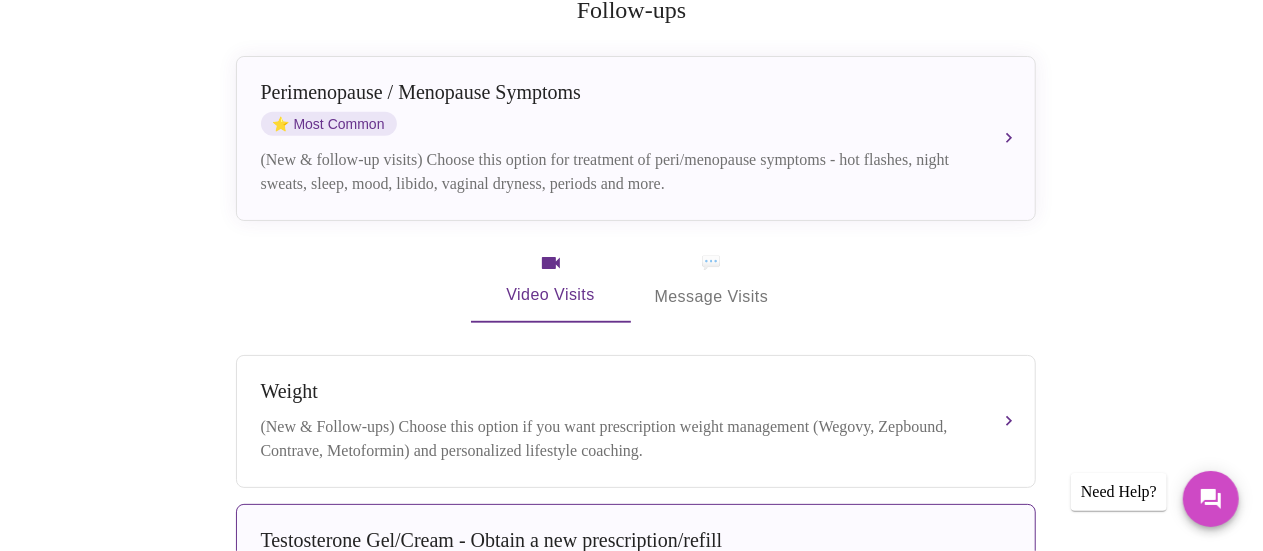 scroll, scrollTop: 434, scrollLeft: 0, axis: vertical 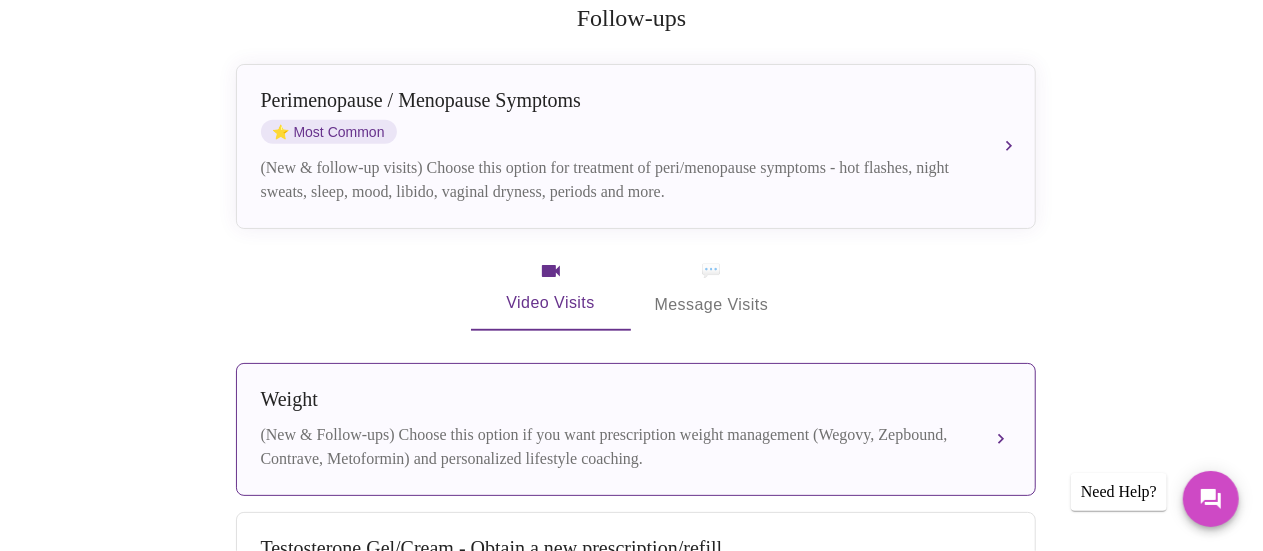 click on "(New & Follow-ups) Choose this option if you want prescription weight management (Wegovy, Zepbound, Contrave, Metoformin) and personalized lifestyle coaching." at bounding box center [616, 447] 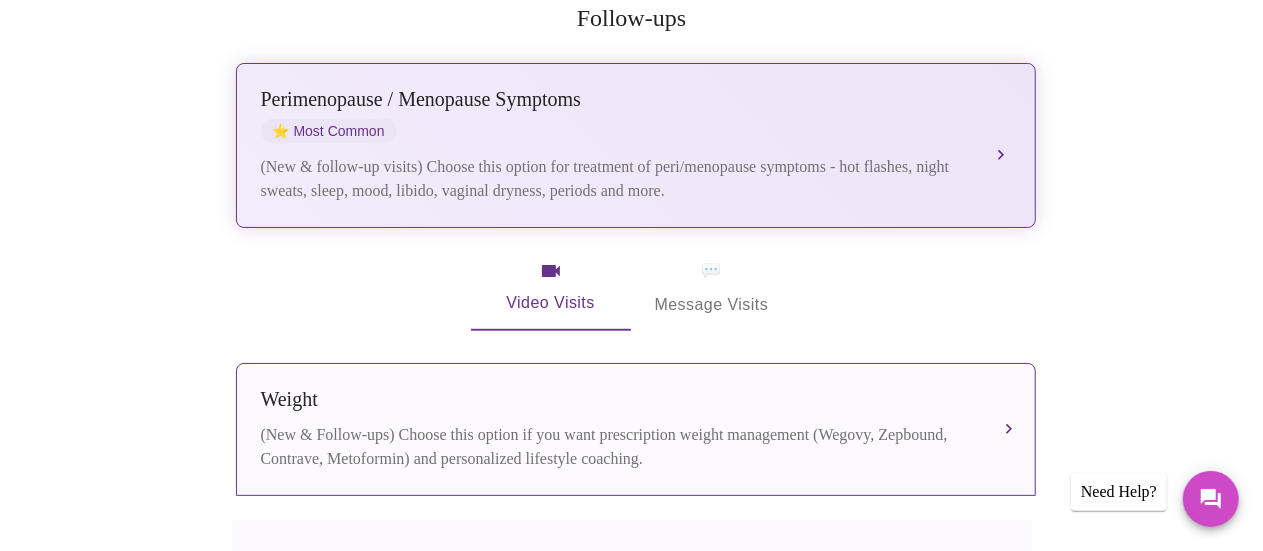 click on "(New & follow-up visits) Choose this option for treatment of peri/menopause symptoms - hot flashes, night sweats, sleep, mood, libido, vaginal dryness, periods and more." at bounding box center [616, 179] 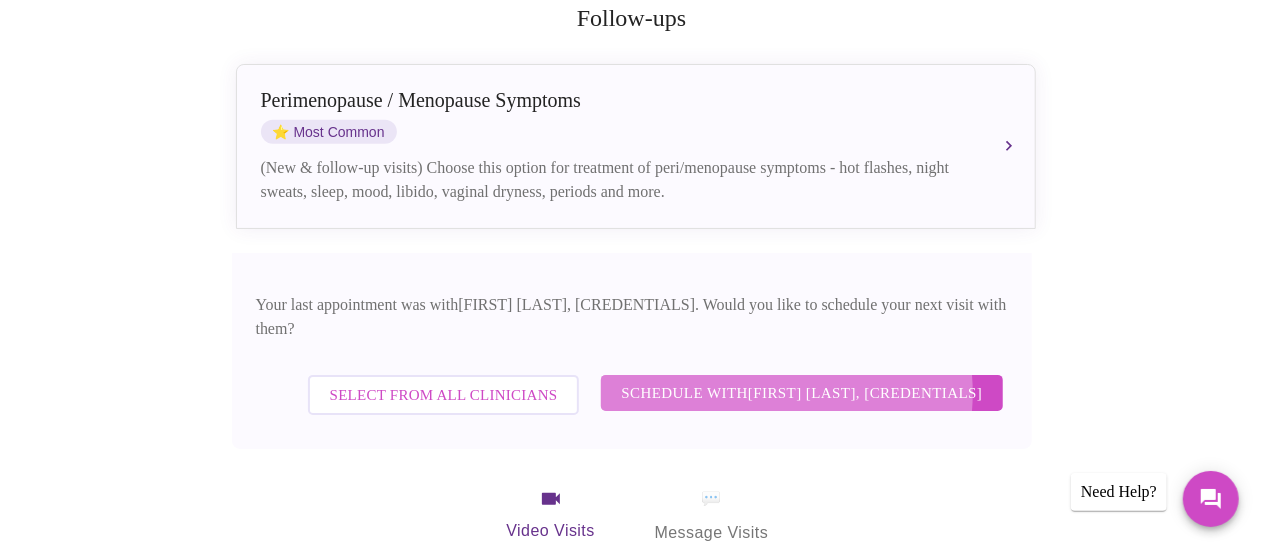 click on "Schedule with [FIRST] [LAST], [CREDENTIALS]" at bounding box center (801, 393) 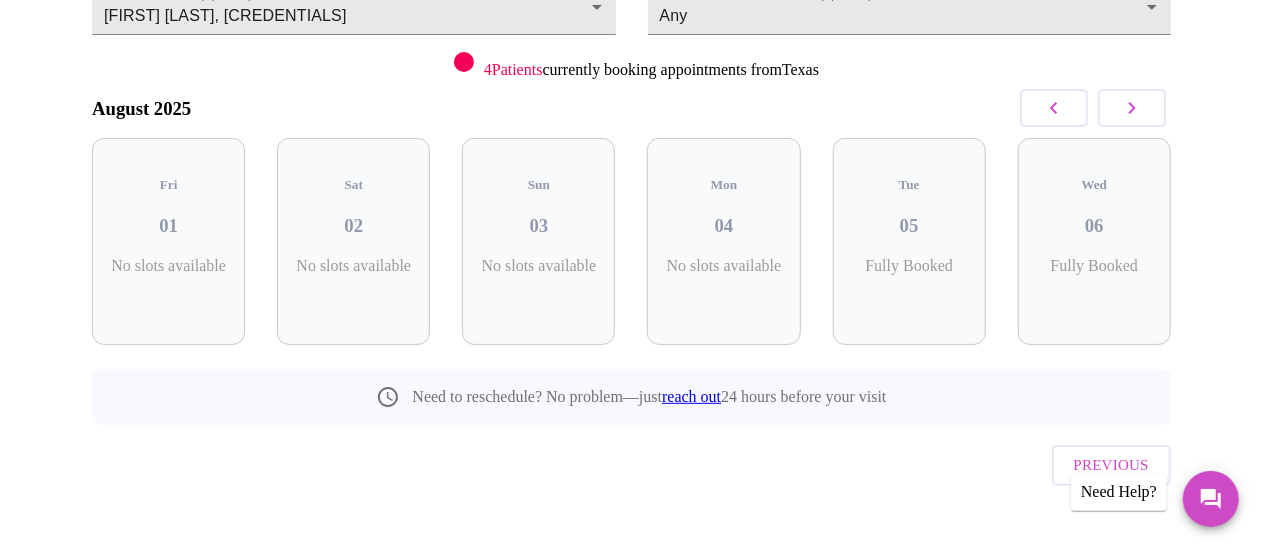 click 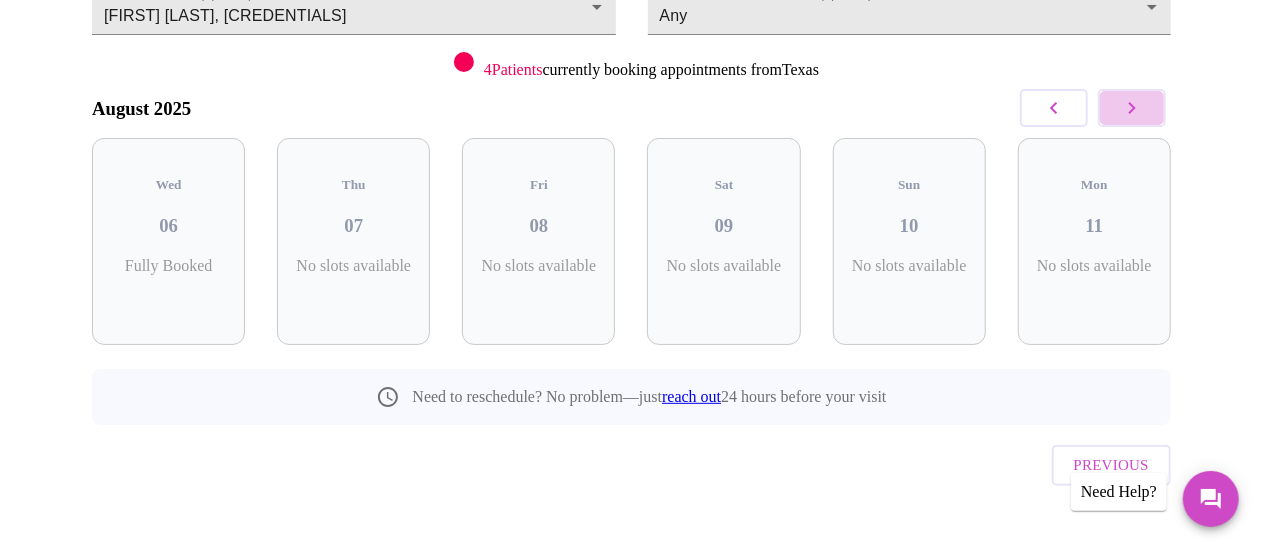 click 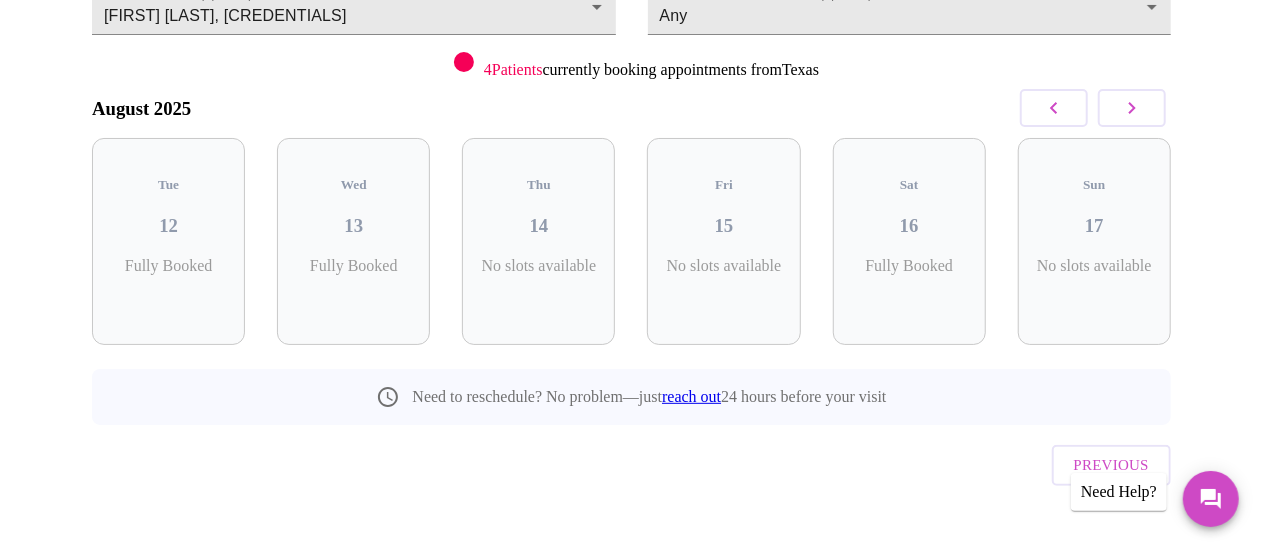 click 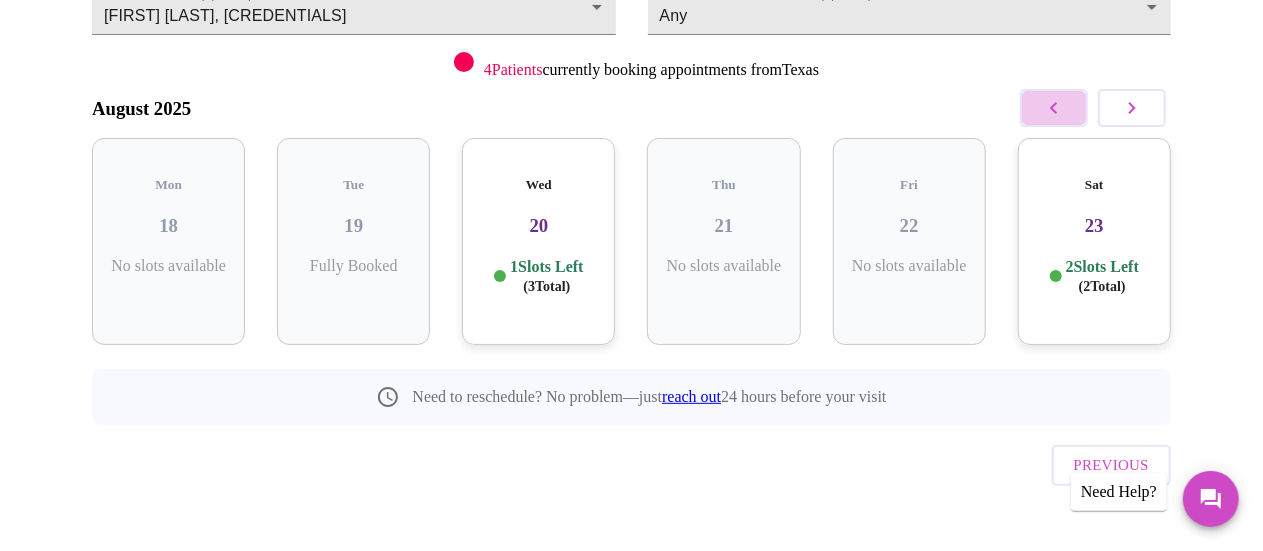 click 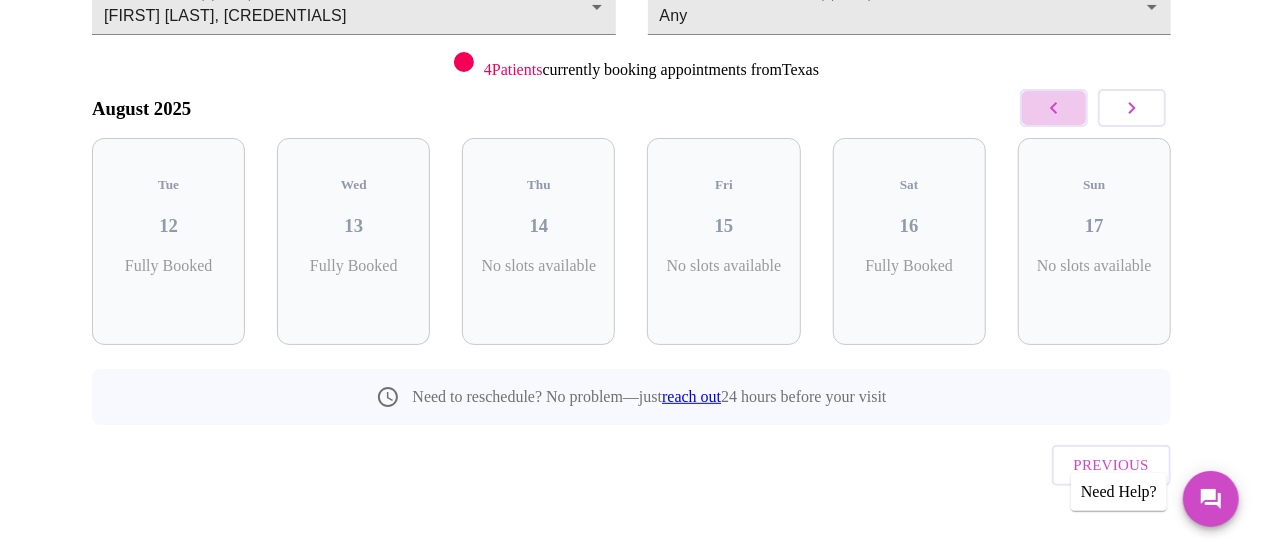 click 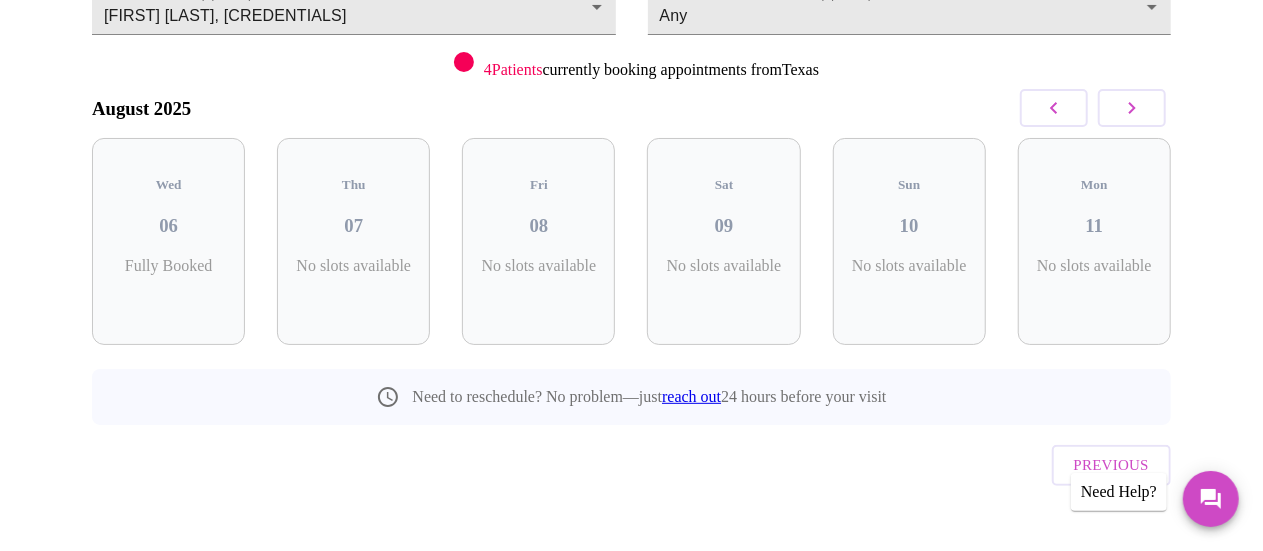 scroll, scrollTop: 0, scrollLeft: 0, axis: both 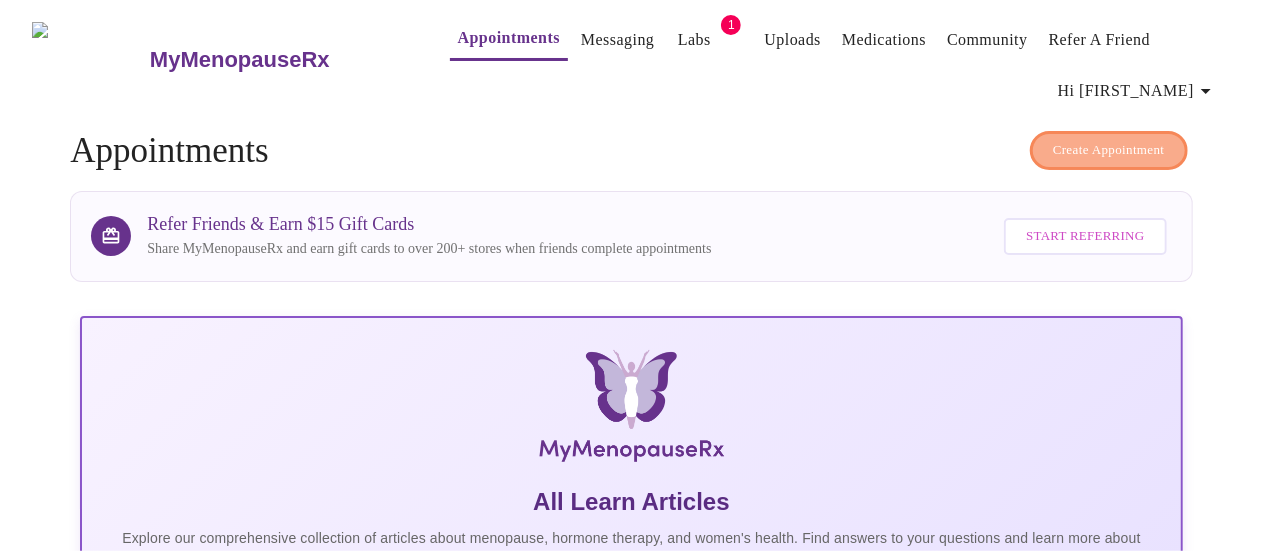 click on "Create Appointment" at bounding box center [1109, 150] 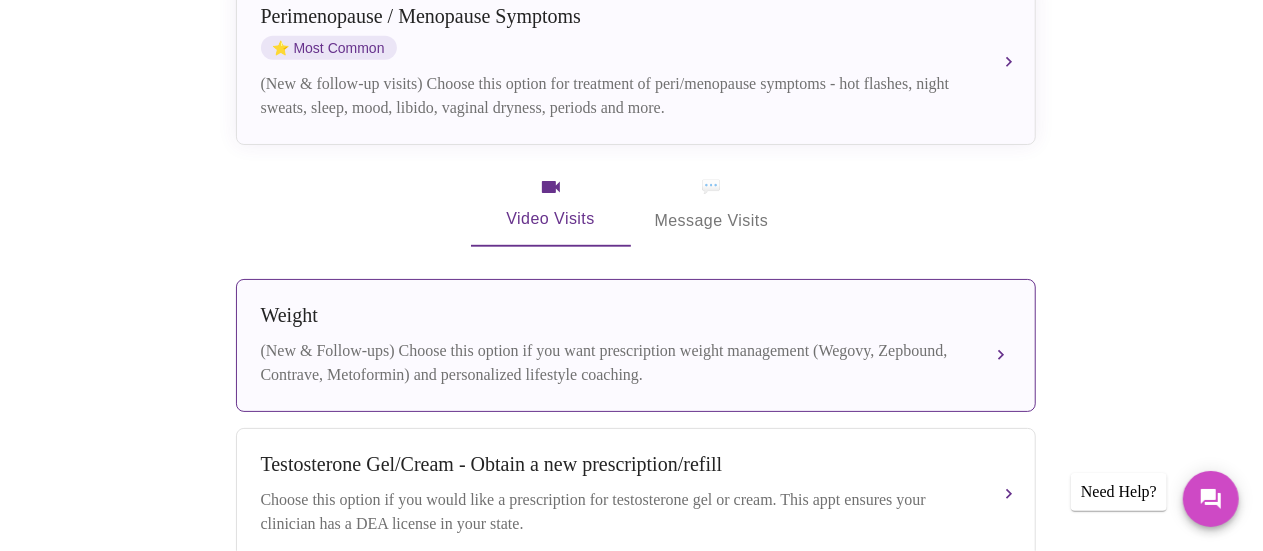 scroll, scrollTop: 500, scrollLeft: 0, axis: vertical 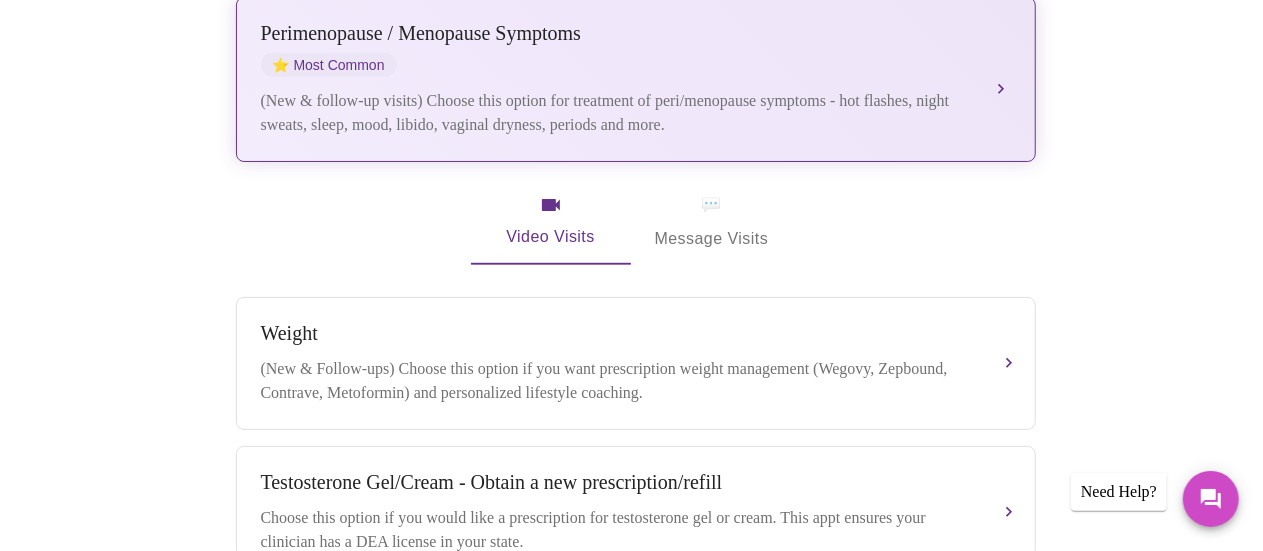 click on "Perimenopause / Menopause Symptoms  ⭐  Most Common" at bounding box center [616, 49] 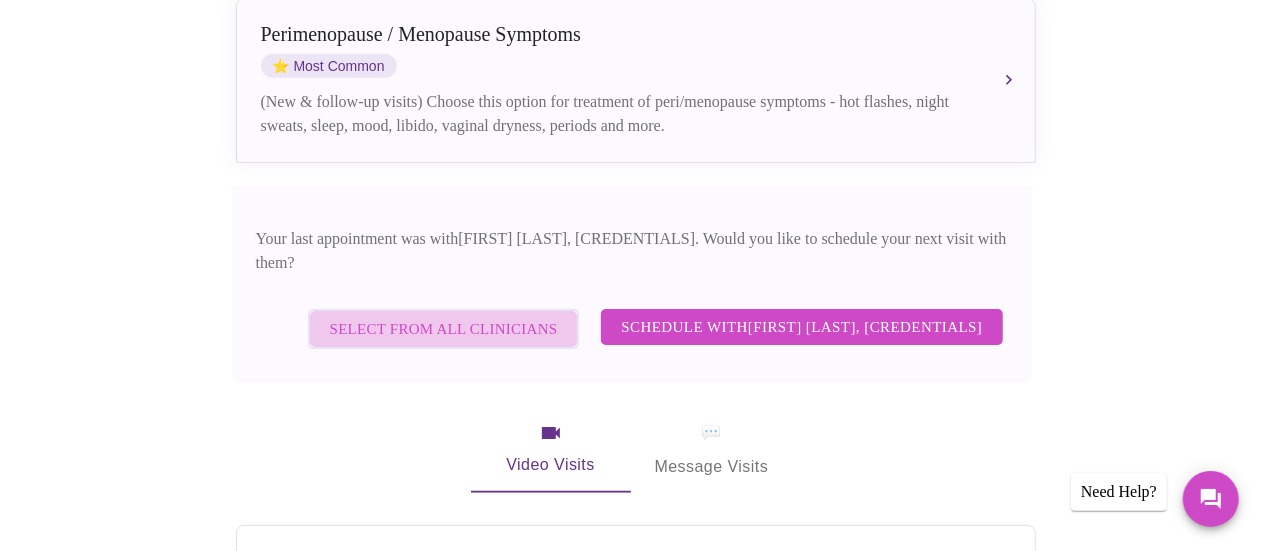 click on "Select from All Clinicians" at bounding box center (444, 329) 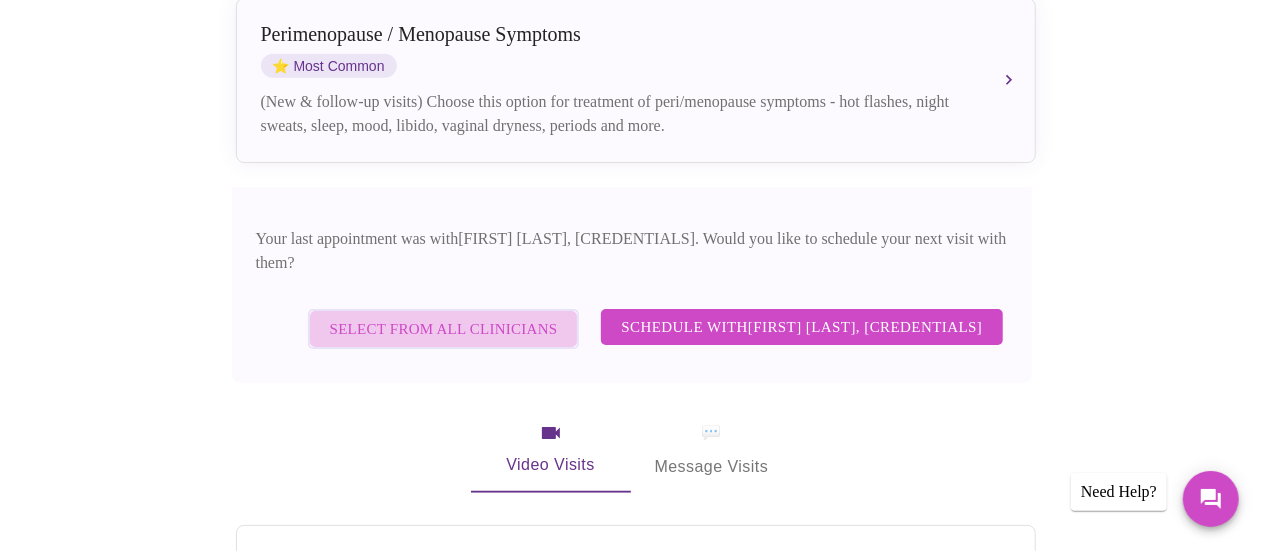 scroll, scrollTop: 262, scrollLeft: 0, axis: vertical 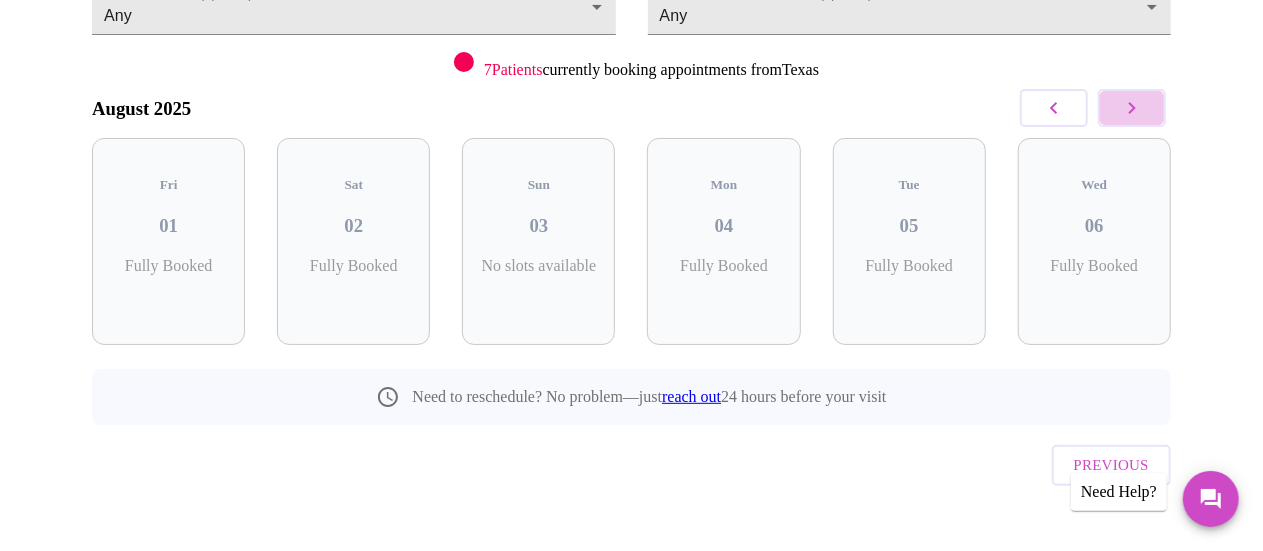 click 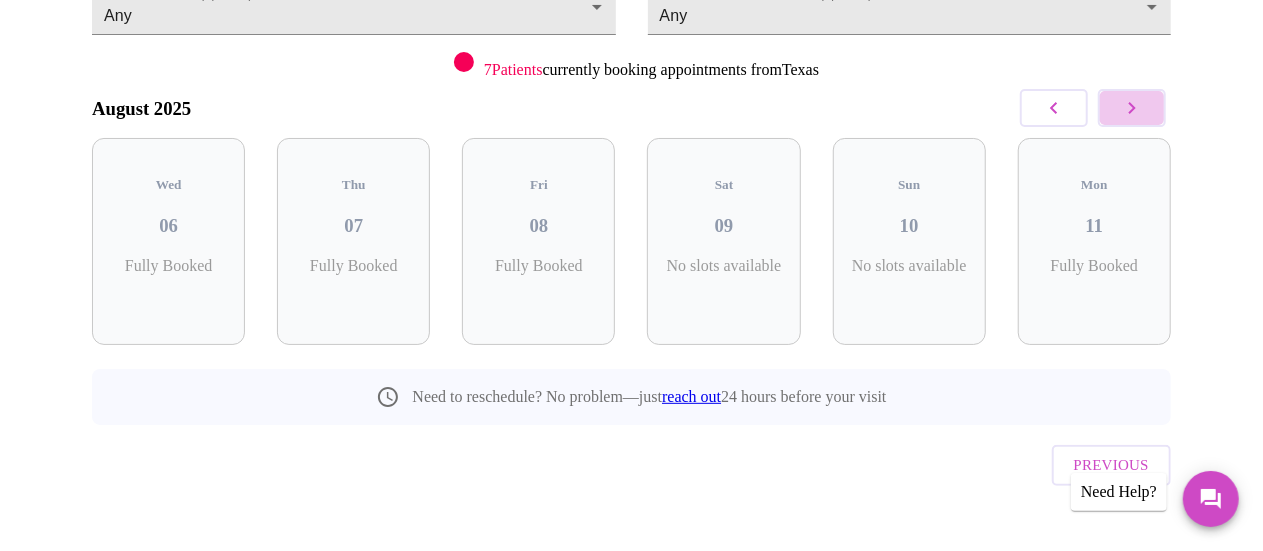 click 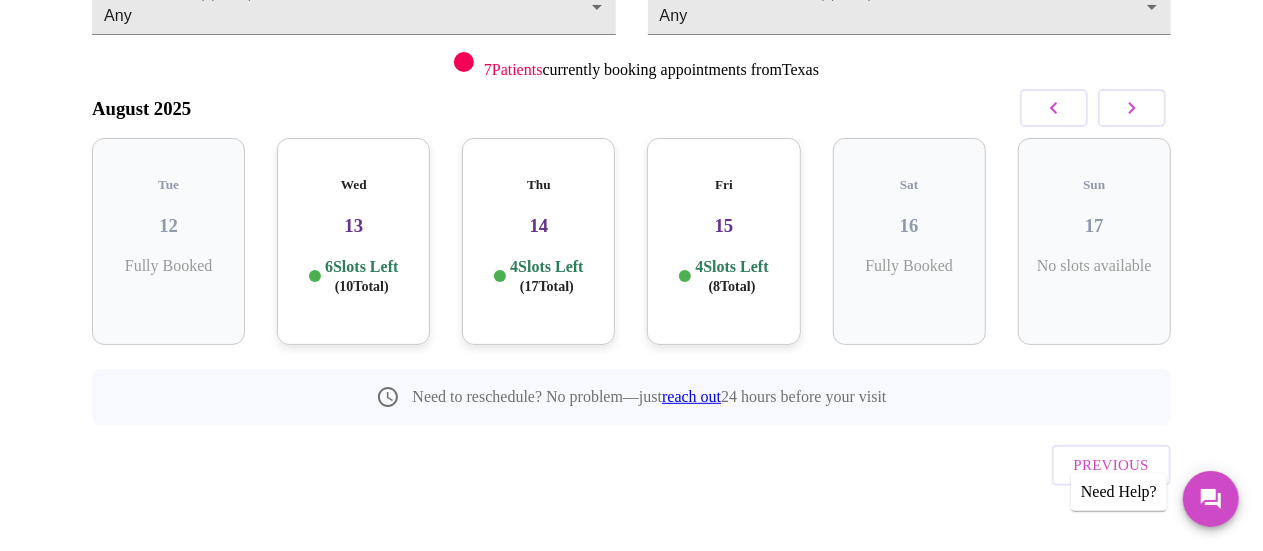 click on "13" at bounding box center (353, 226) 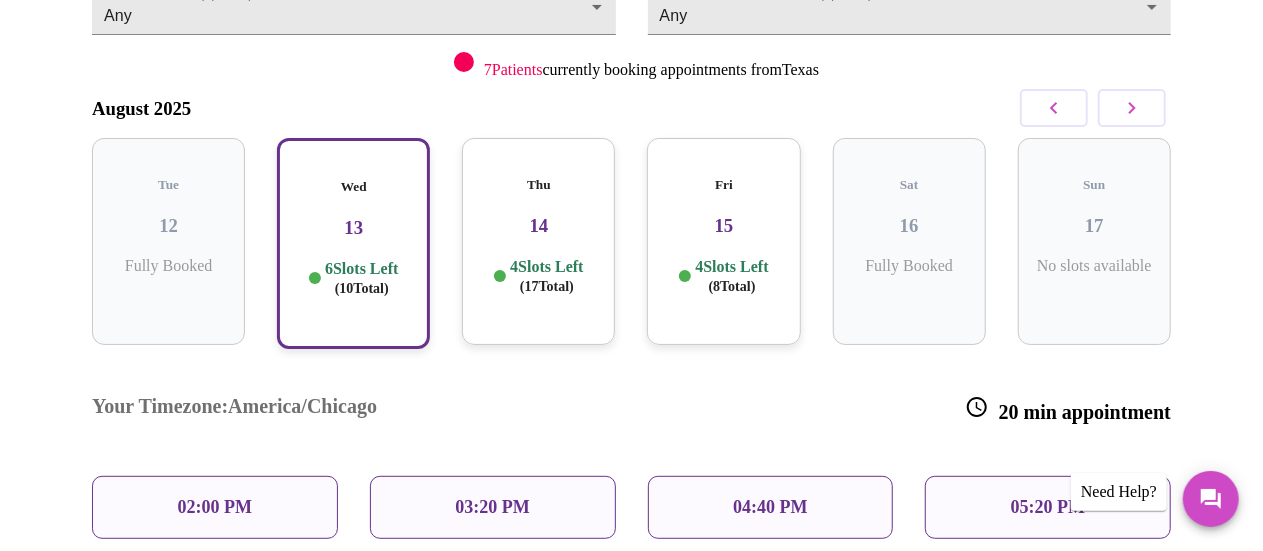click on "02:00 PM" at bounding box center [215, 507] 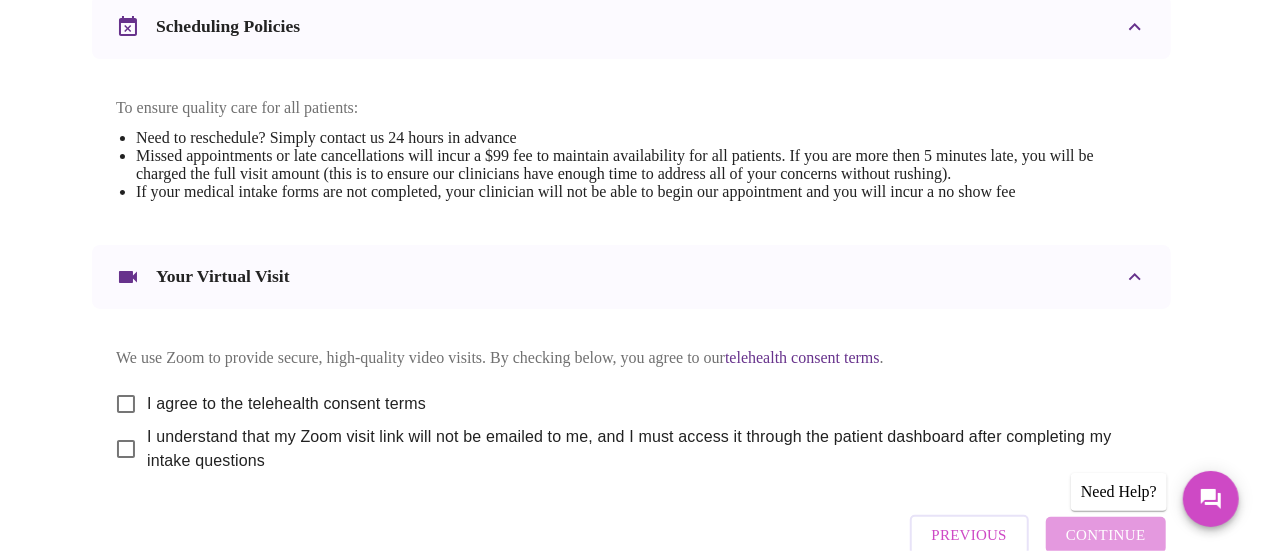 scroll, scrollTop: 900, scrollLeft: 0, axis: vertical 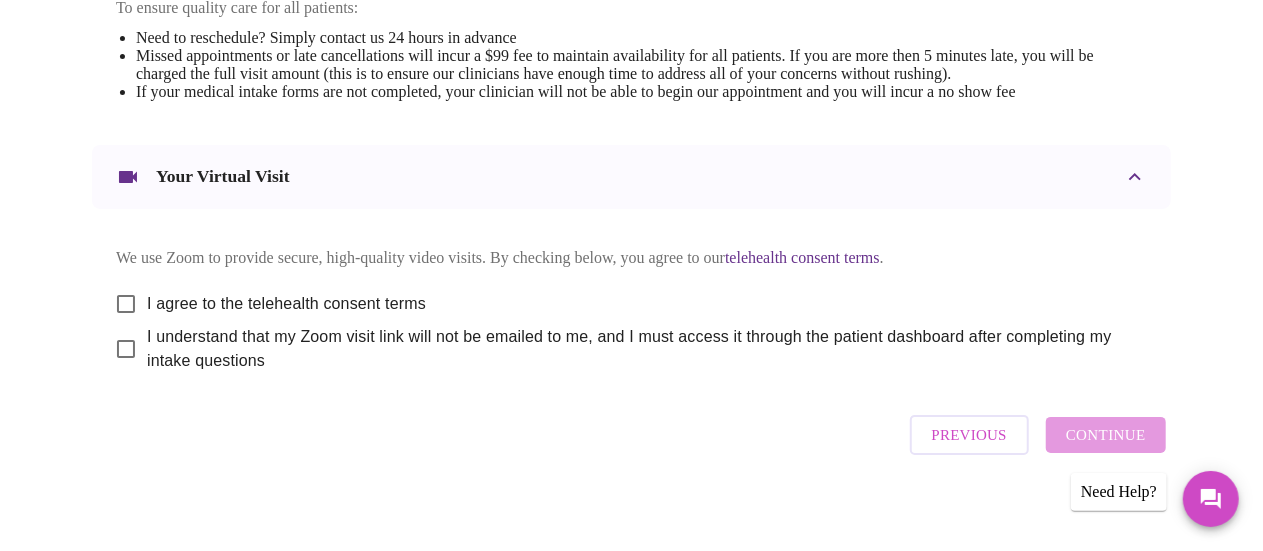 click on "I agree to the telehealth consent terms" at bounding box center [126, 304] 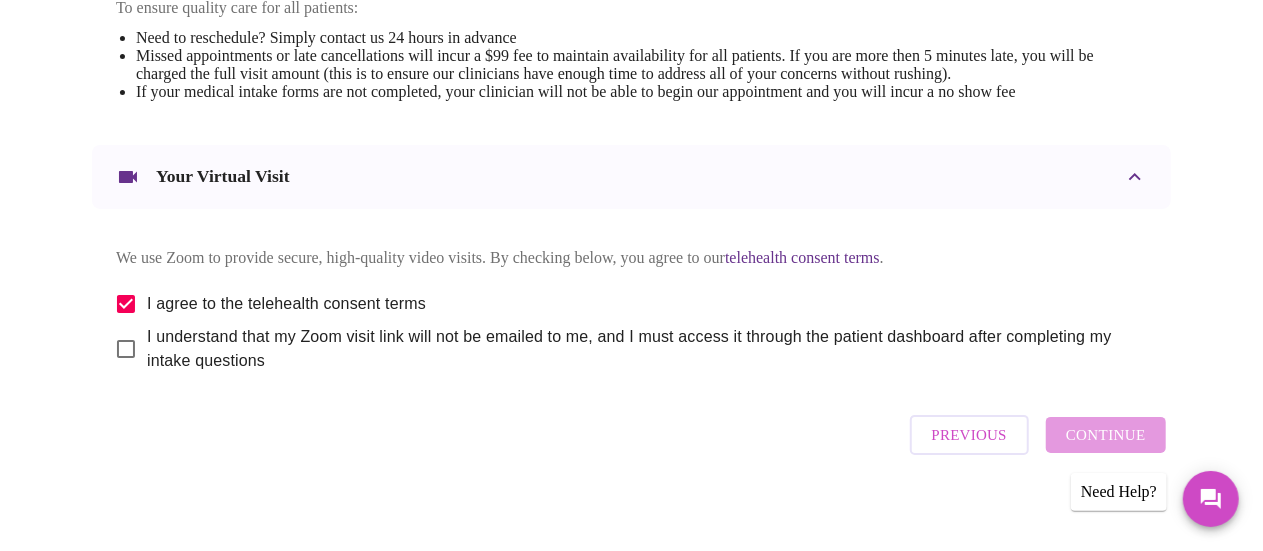 click on "I understand that my Zoom visit link will not be emailed to me, and I must access it through the patient dashboard after completing my intake questions" at bounding box center (126, 349) 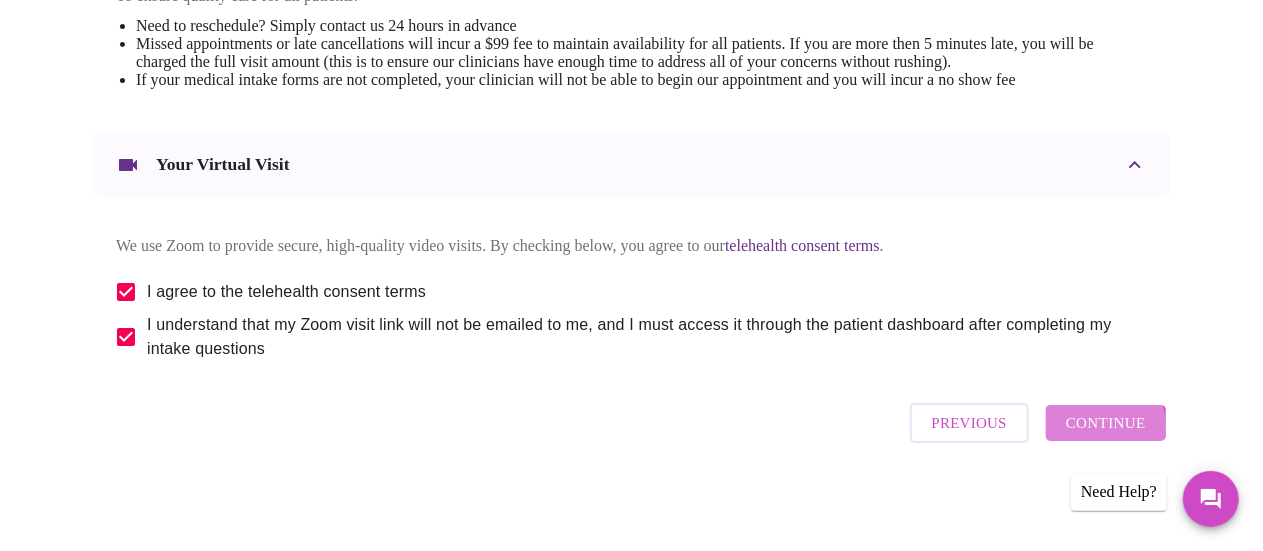 click on "Continue" at bounding box center [1106, 423] 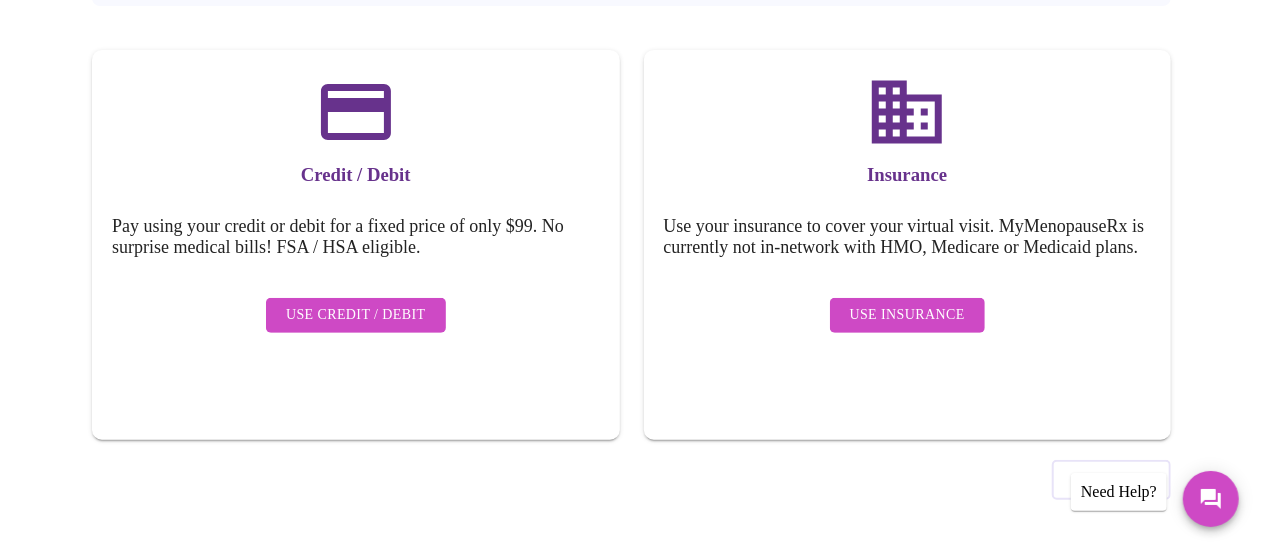 click on "Use Insurance" at bounding box center (907, 315) 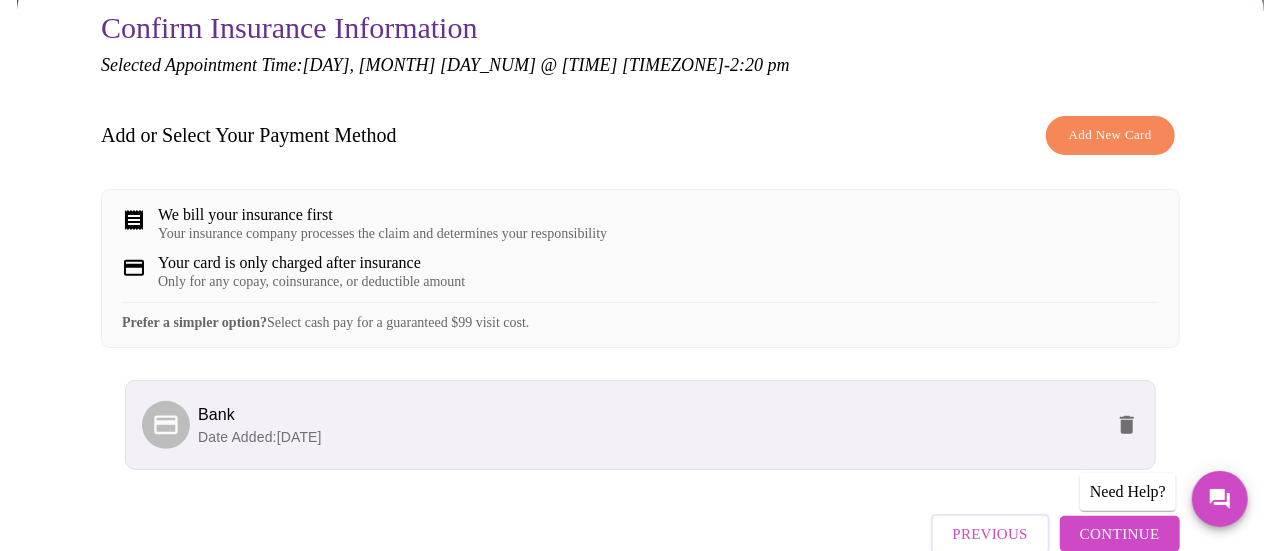 scroll, scrollTop: 100, scrollLeft: 0, axis: vertical 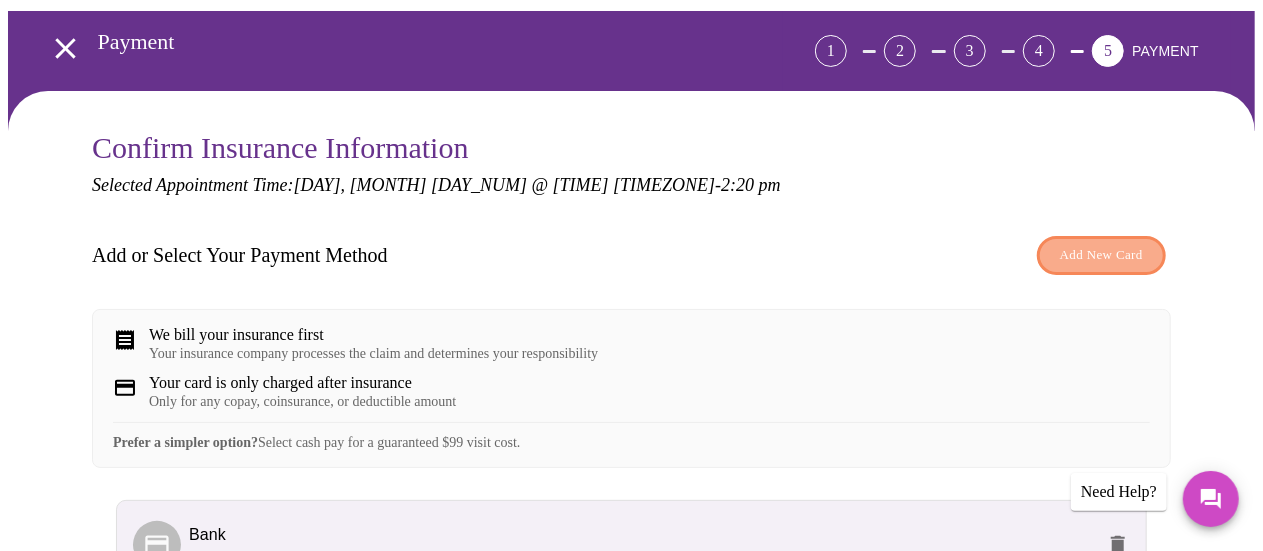 click on "Add New Card" at bounding box center [1101, 255] 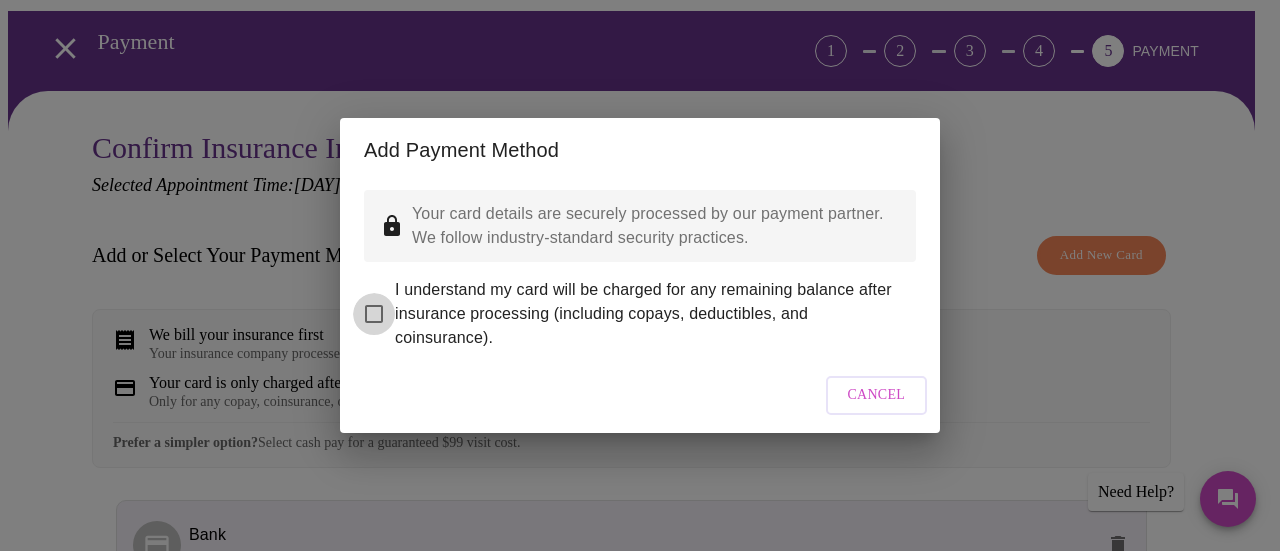 click on "I understand my card will be charged for any remaining balance after insurance processing (including copays, deductibles, and coinsurance)." at bounding box center [374, 314] 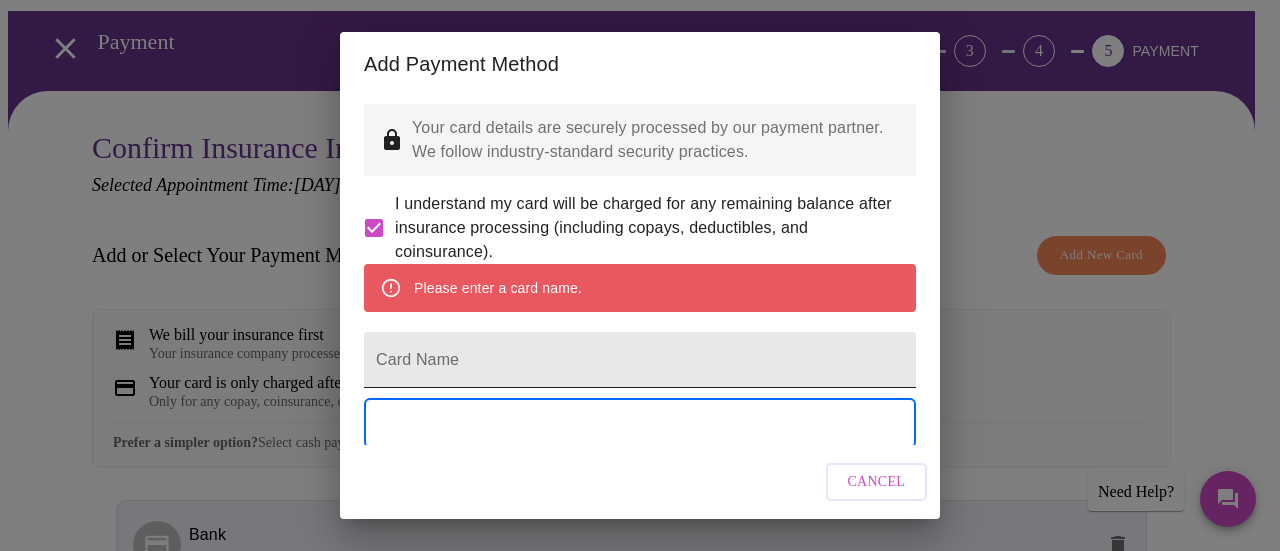 click on "Card Name" at bounding box center [640, 360] 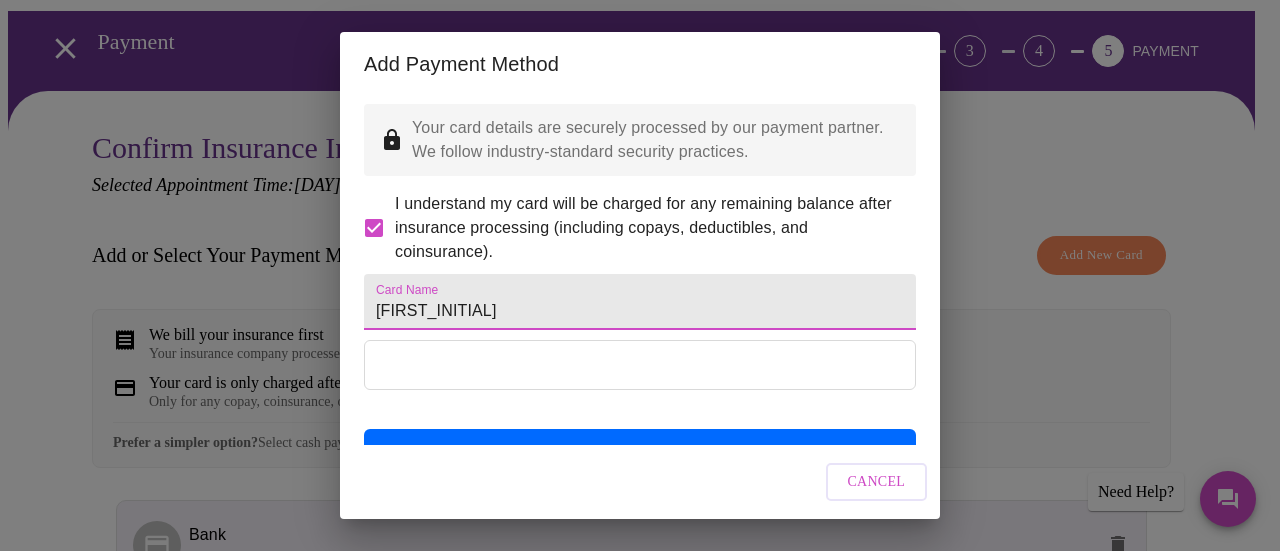 type on "J" 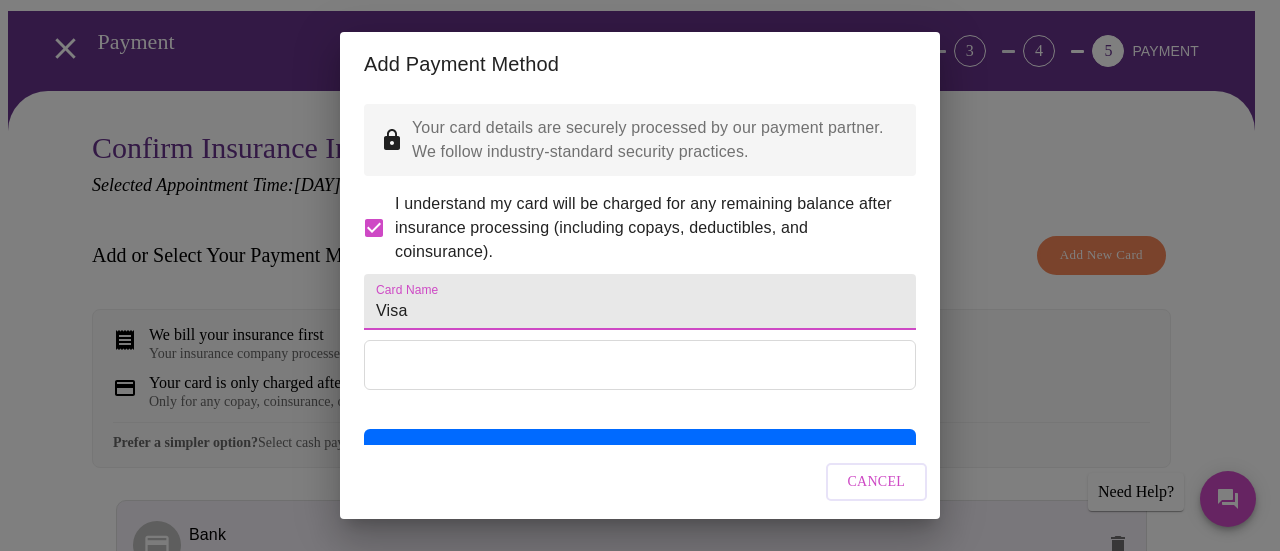 type on "Visa" 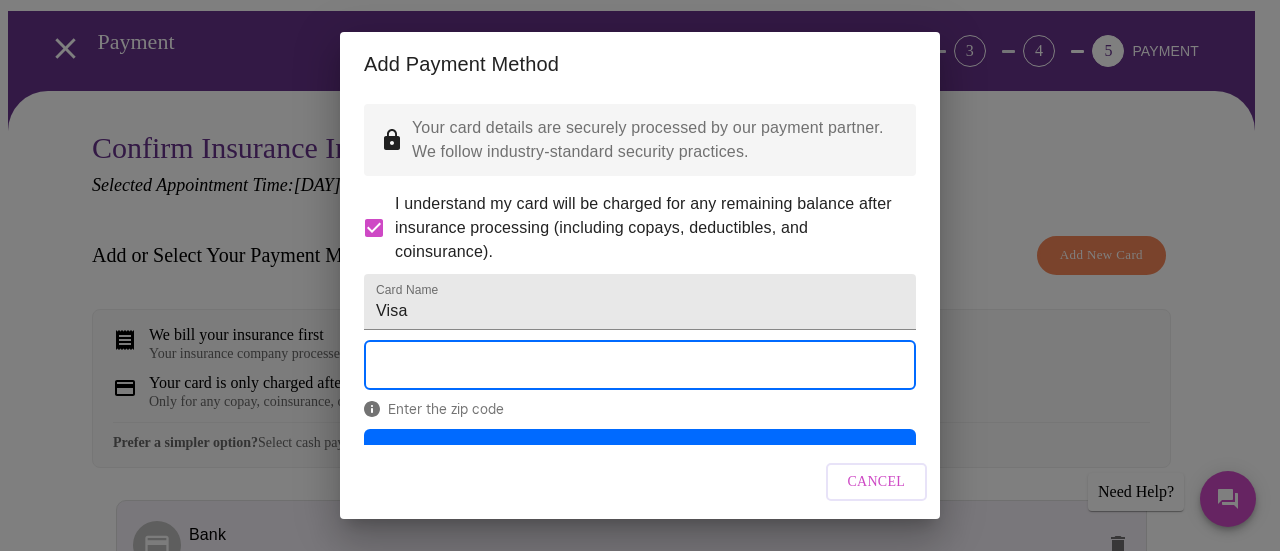 scroll, scrollTop: 94, scrollLeft: 0, axis: vertical 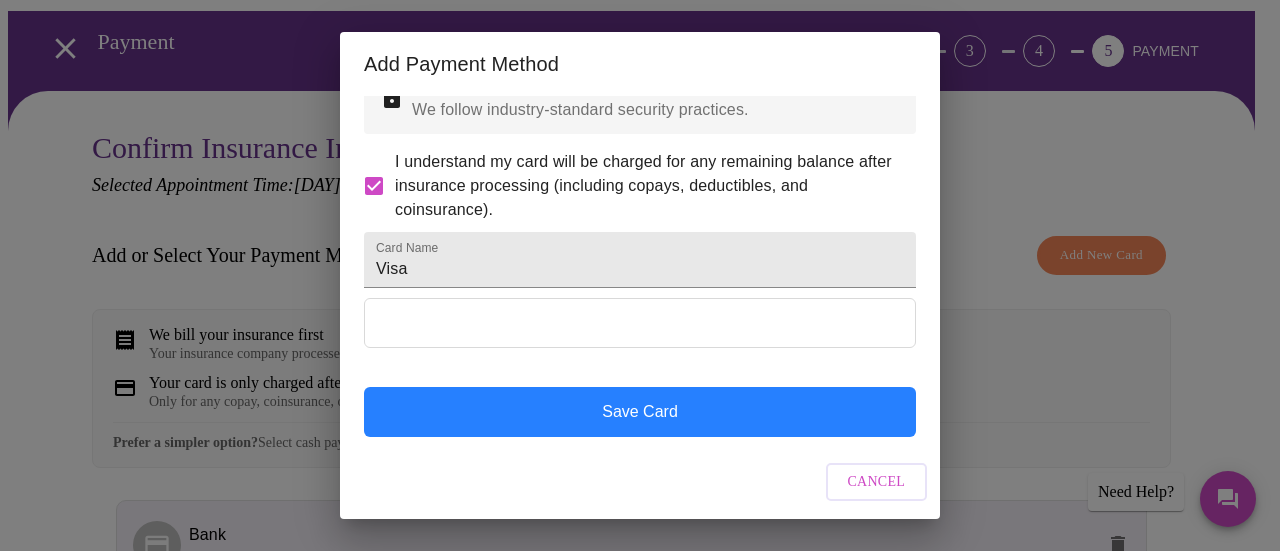 click on "Save Card" at bounding box center [640, 412] 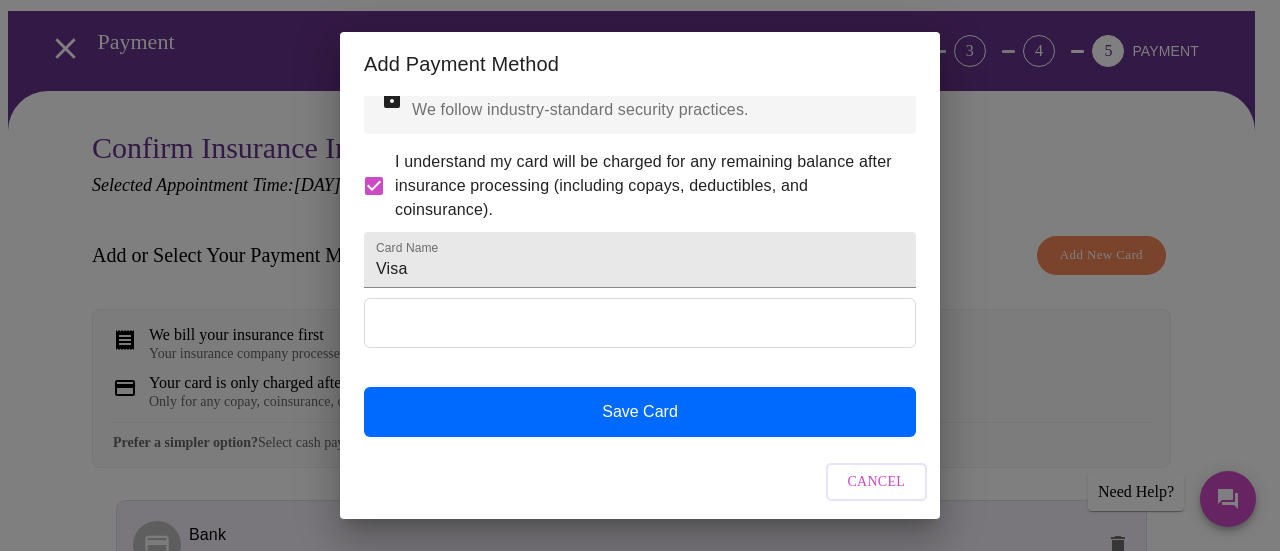 scroll, scrollTop: 0, scrollLeft: 0, axis: both 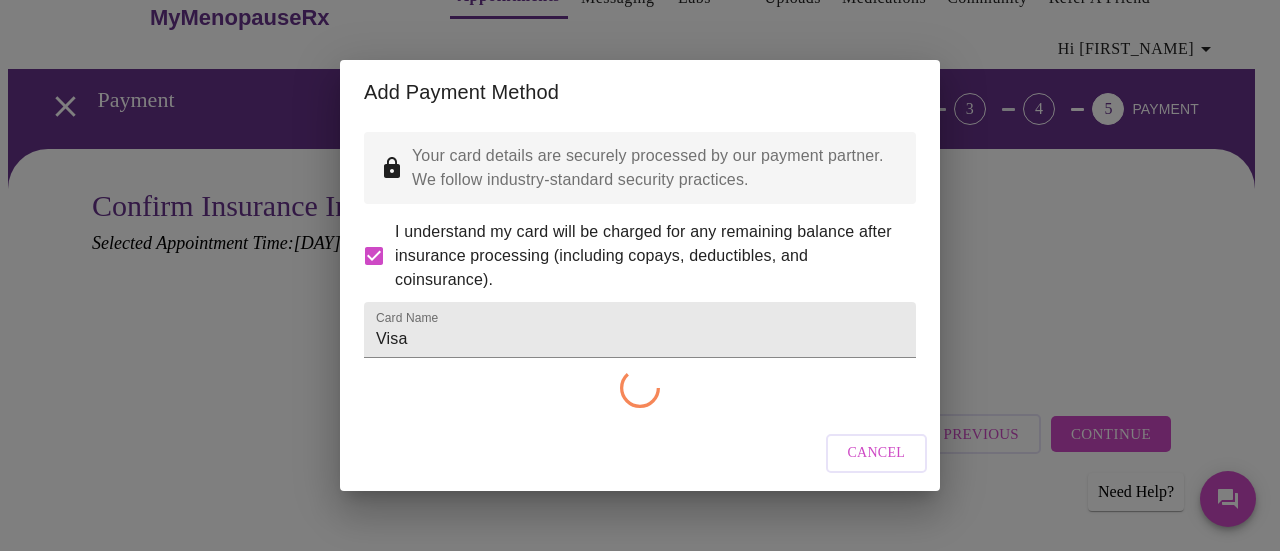 checkbox on "false" 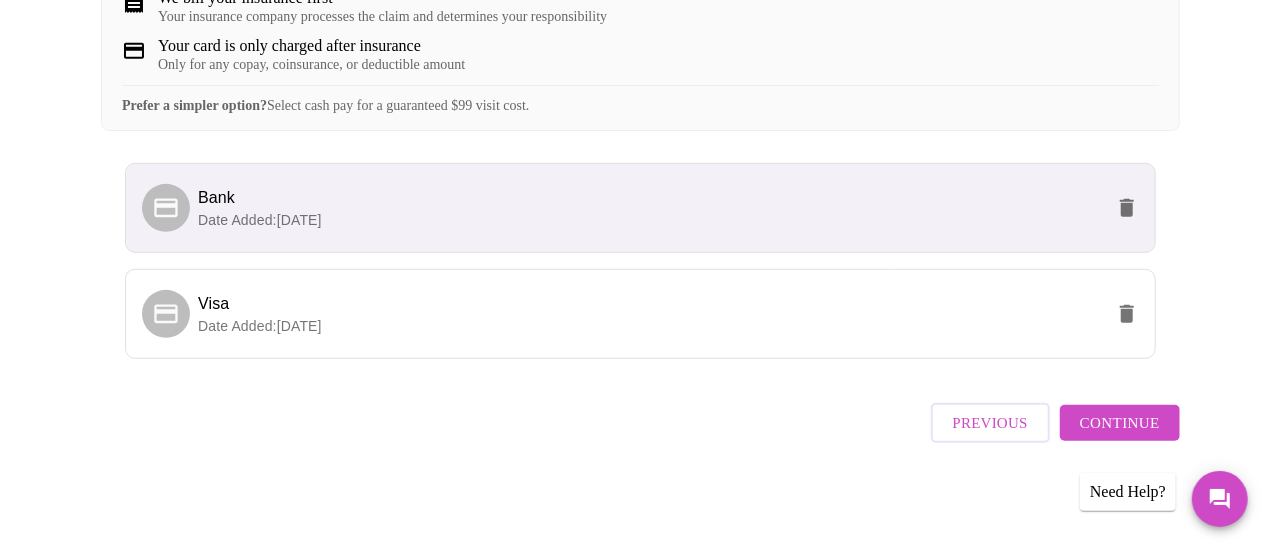 scroll, scrollTop: 449, scrollLeft: 0, axis: vertical 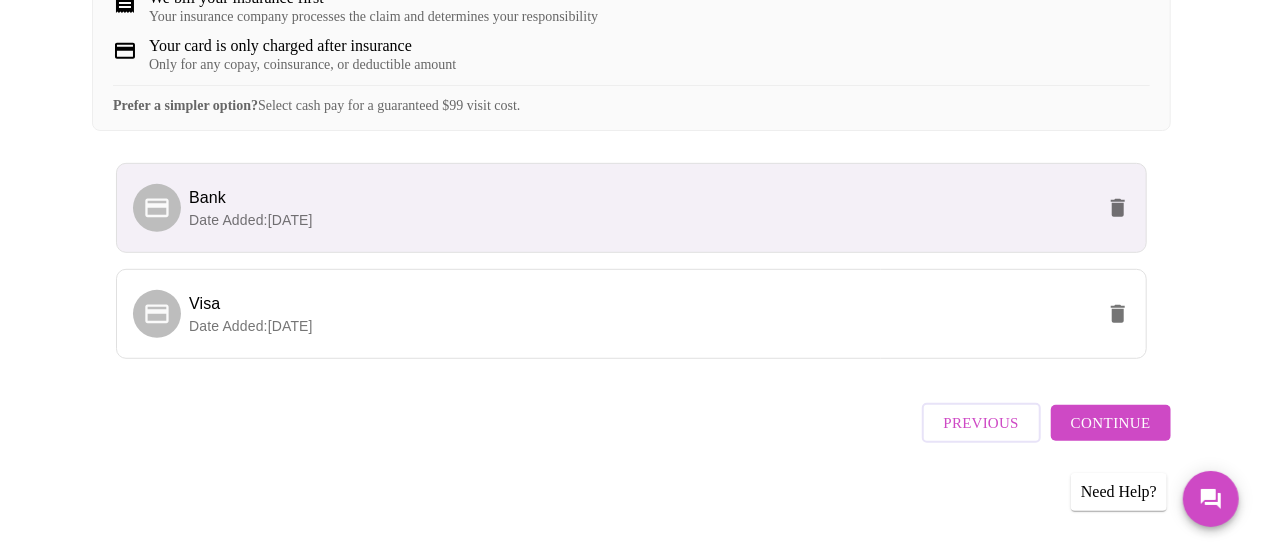 click 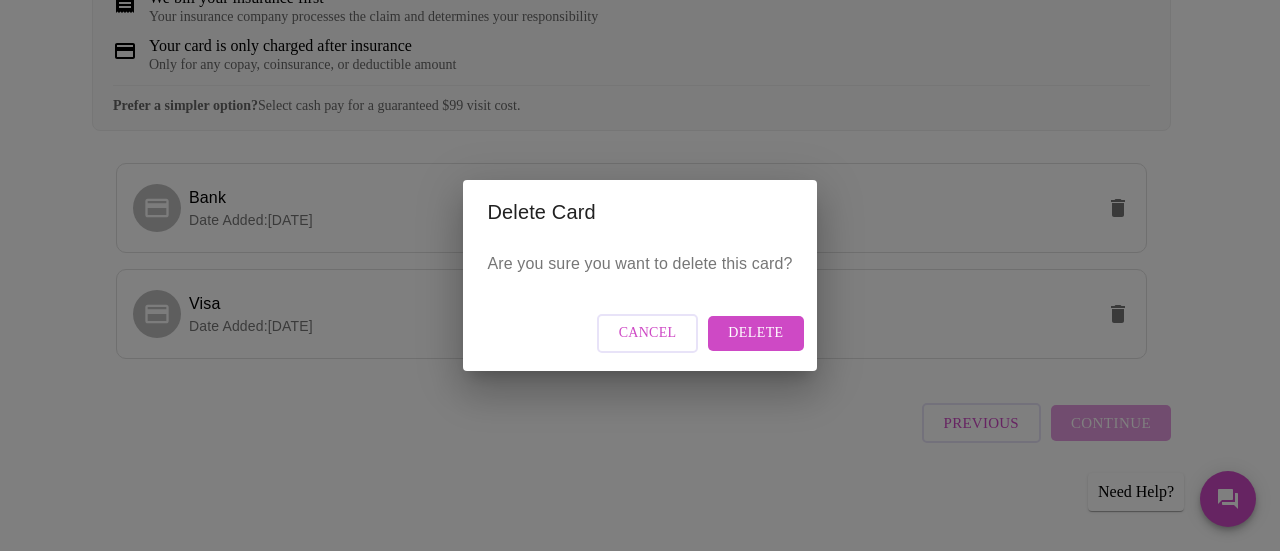 click on "Delete" at bounding box center [755, 333] 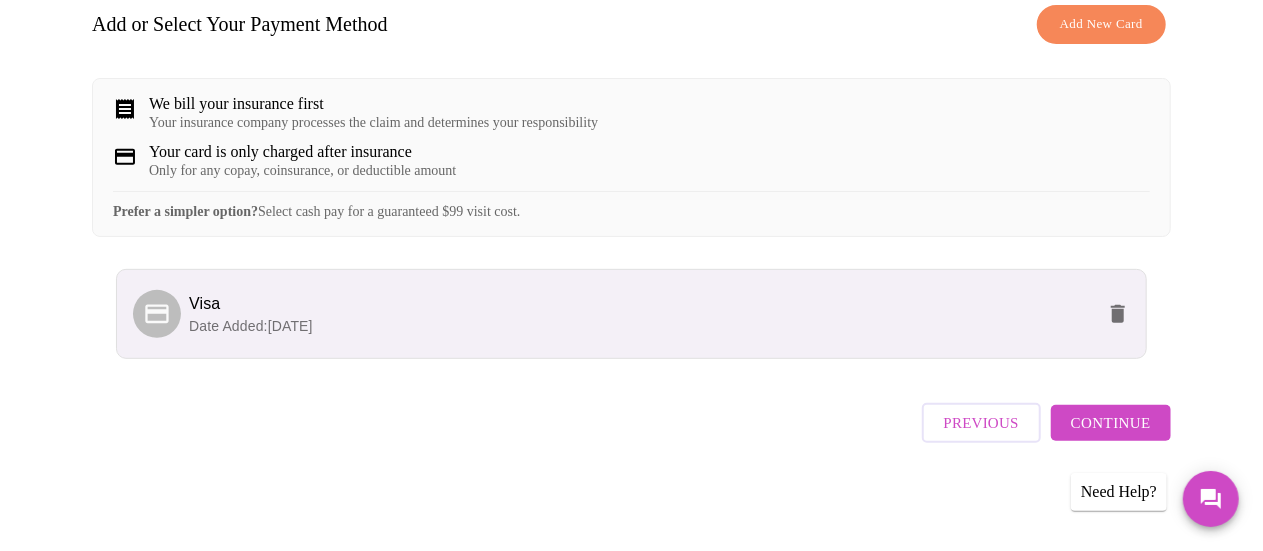 scroll, scrollTop: 344, scrollLeft: 0, axis: vertical 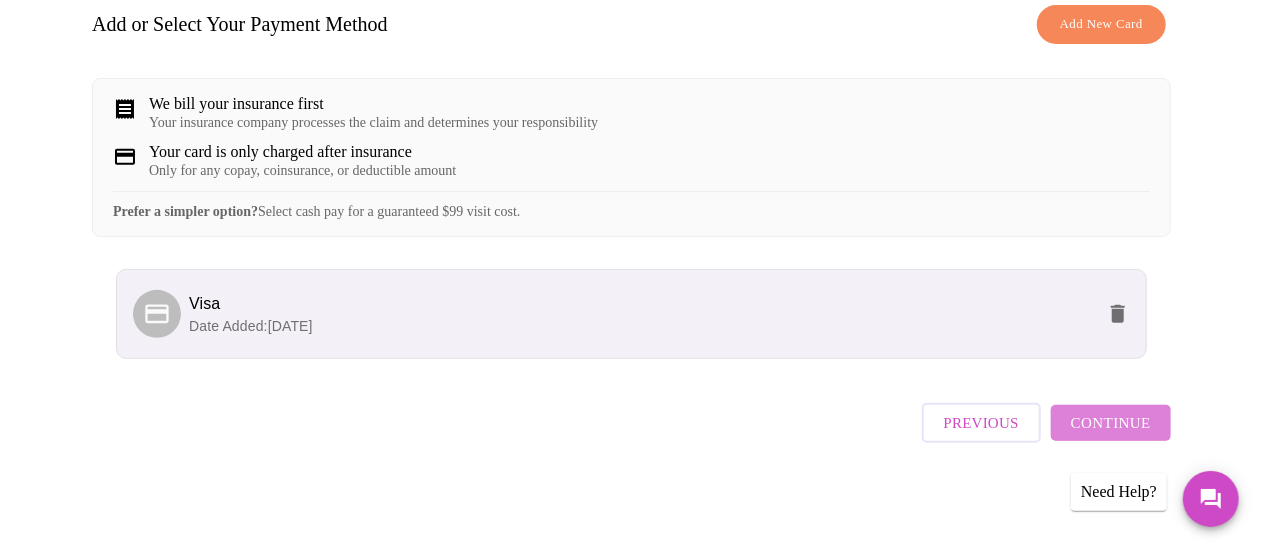 click on "Continue" at bounding box center [1111, 423] 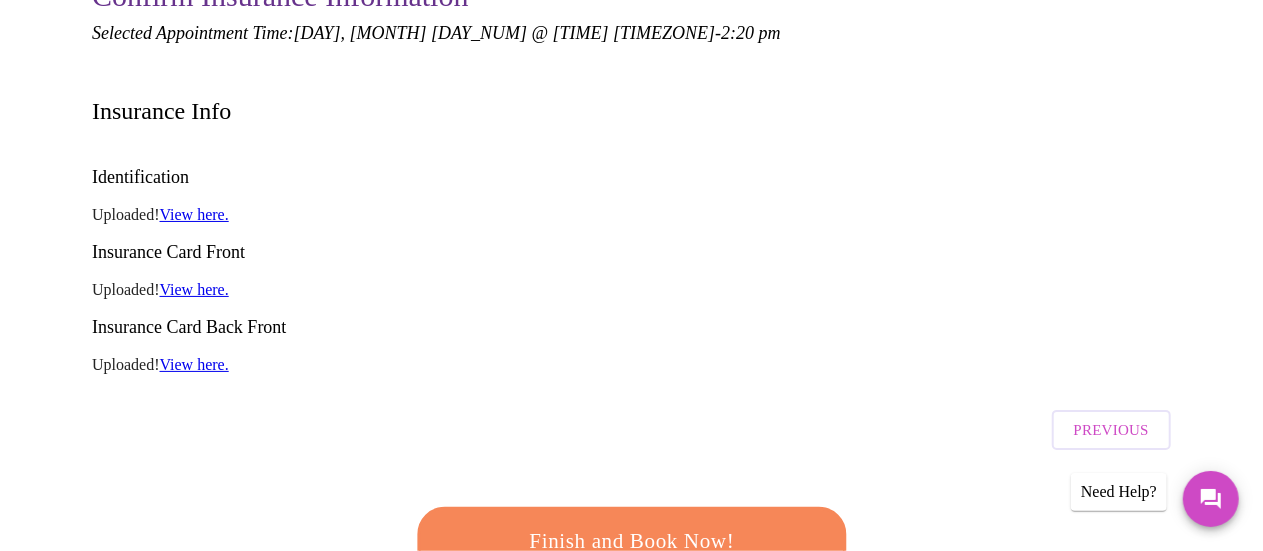 scroll, scrollTop: 300, scrollLeft: 0, axis: vertical 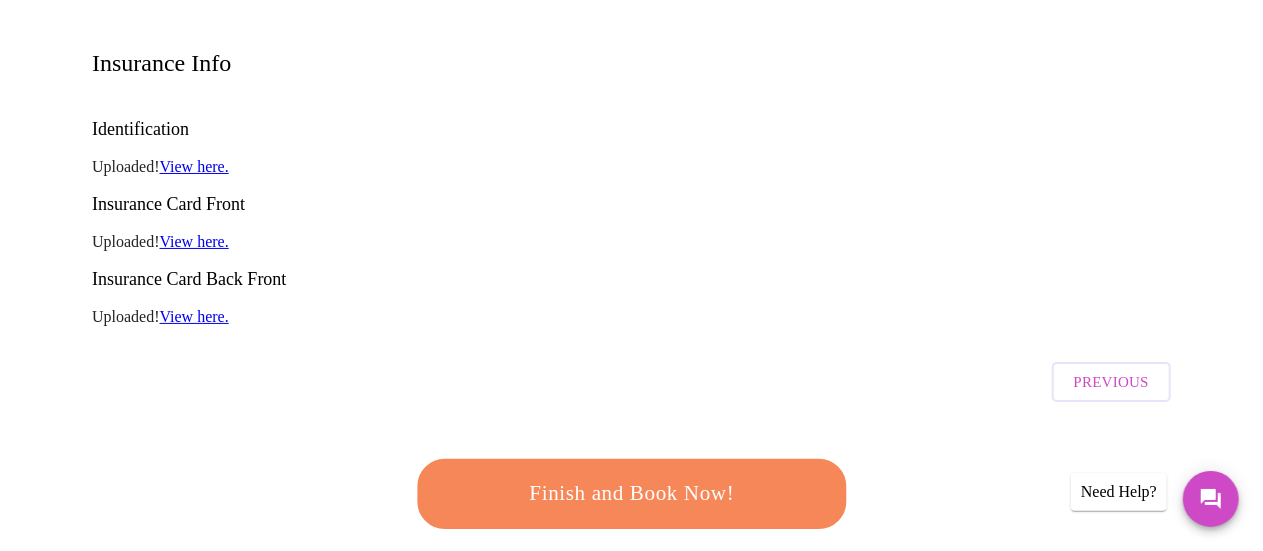 click on "View here." at bounding box center (194, 241) 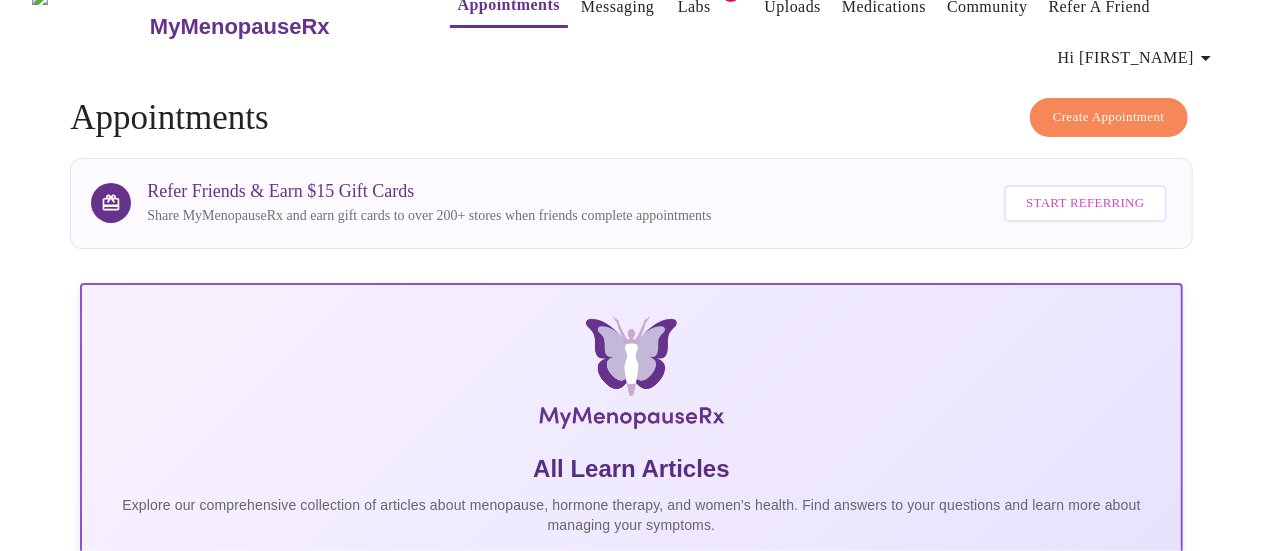 scroll, scrollTop: 0, scrollLeft: 0, axis: both 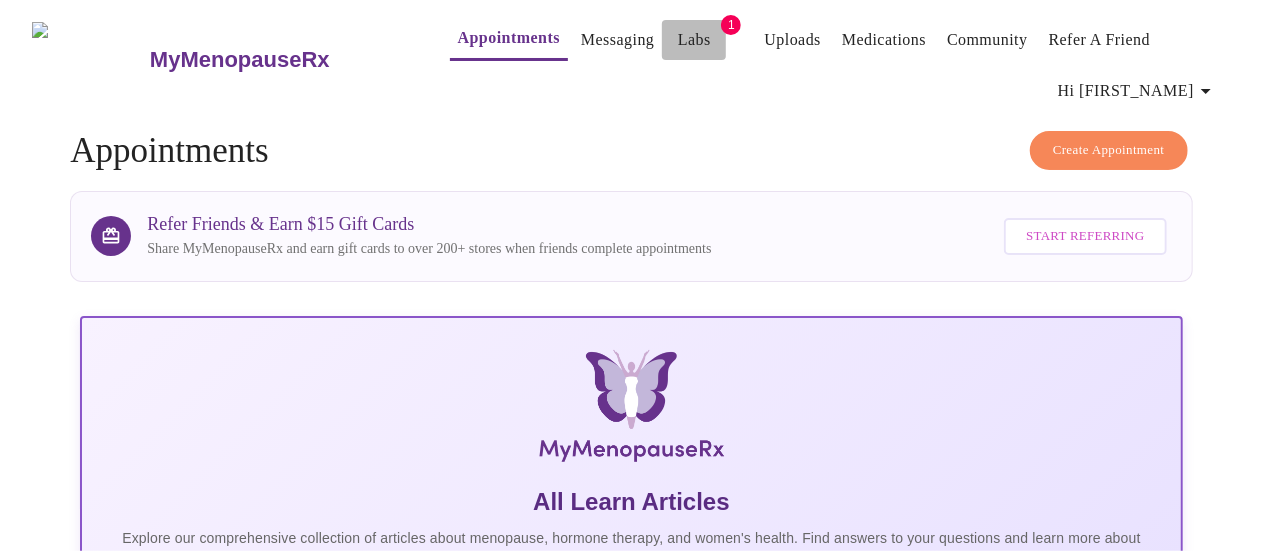 click on "Labs" at bounding box center (694, 40) 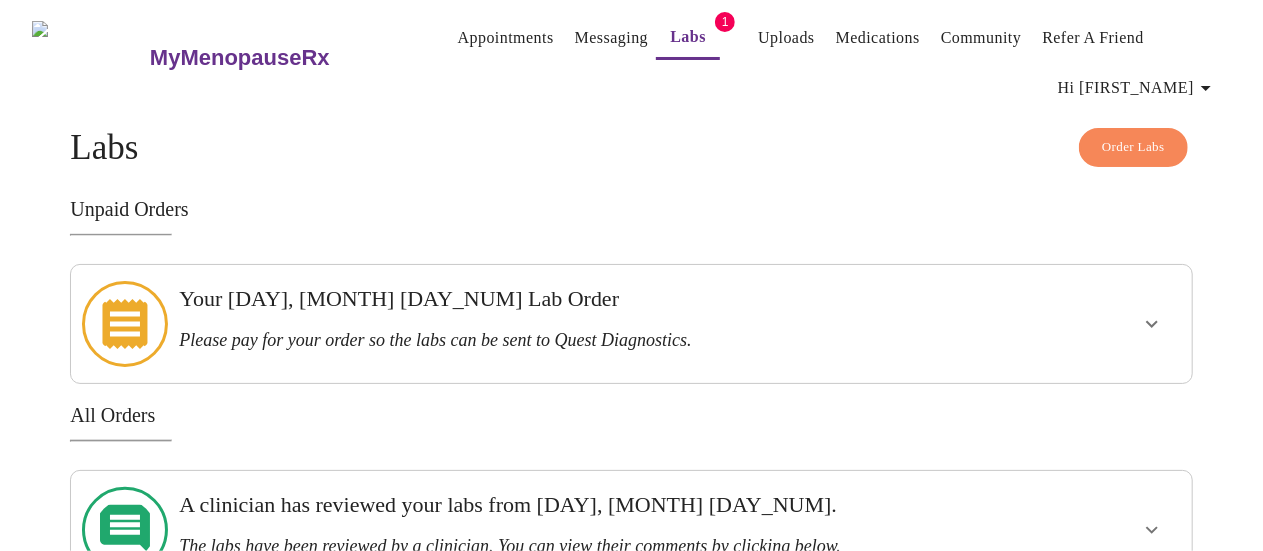 click on "Please pay for your order so the labs can be sent to Quest Diagnostics." at bounding box center (577, 340) 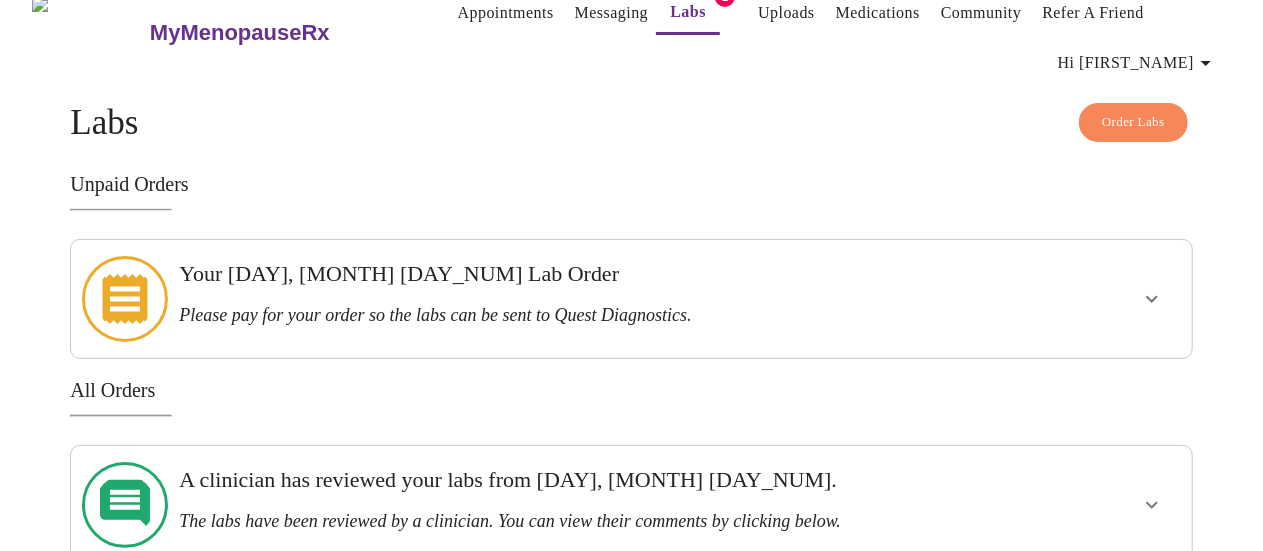 scroll, scrollTop: 39, scrollLeft: 0, axis: vertical 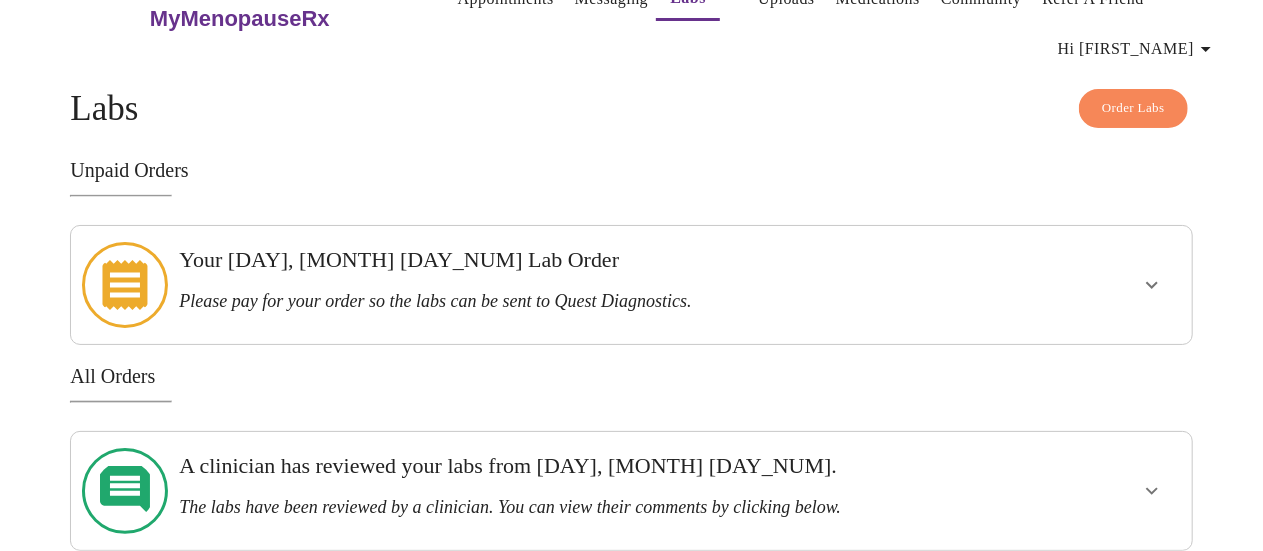 click 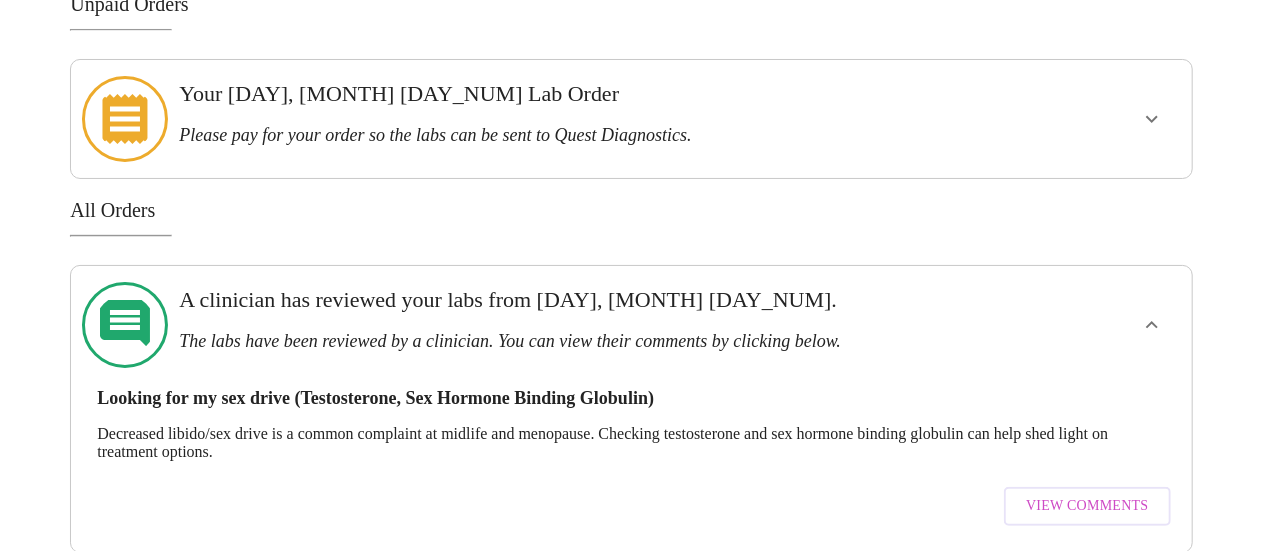 scroll, scrollTop: 208, scrollLeft: 0, axis: vertical 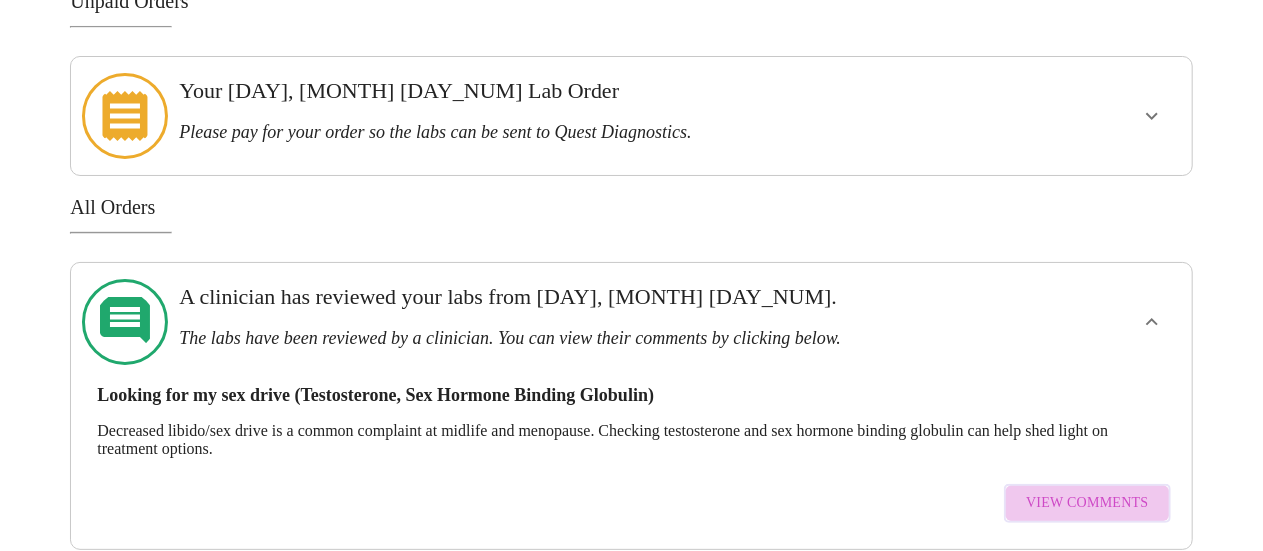 click on "View Comments" at bounding box center (1087, 503) 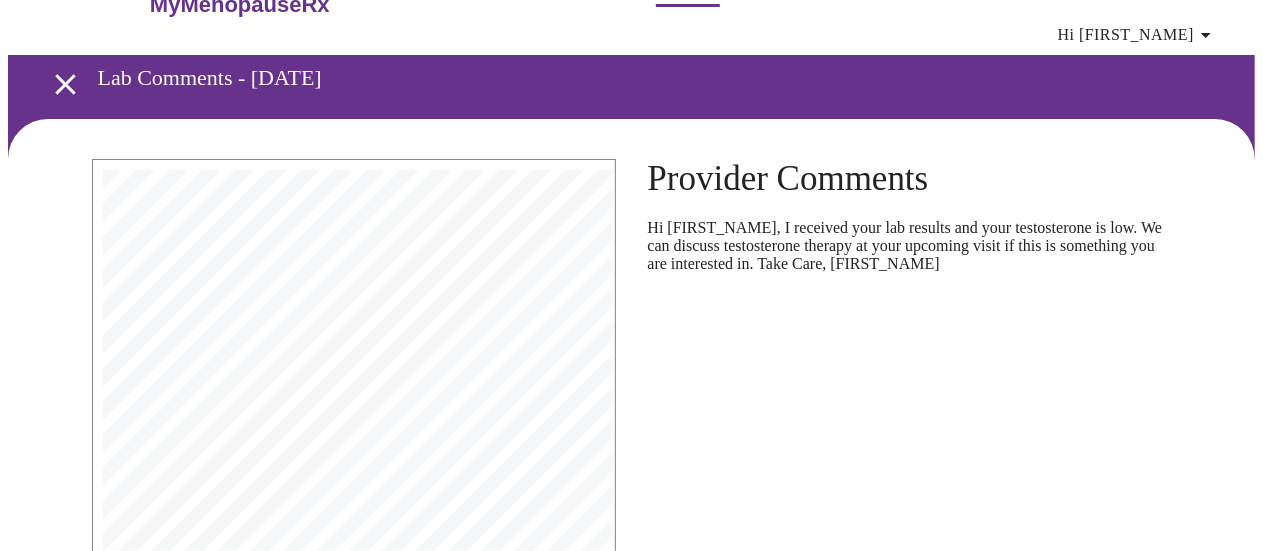 scroll, scrollTop: 0, scrollLeft: 0, axis: both 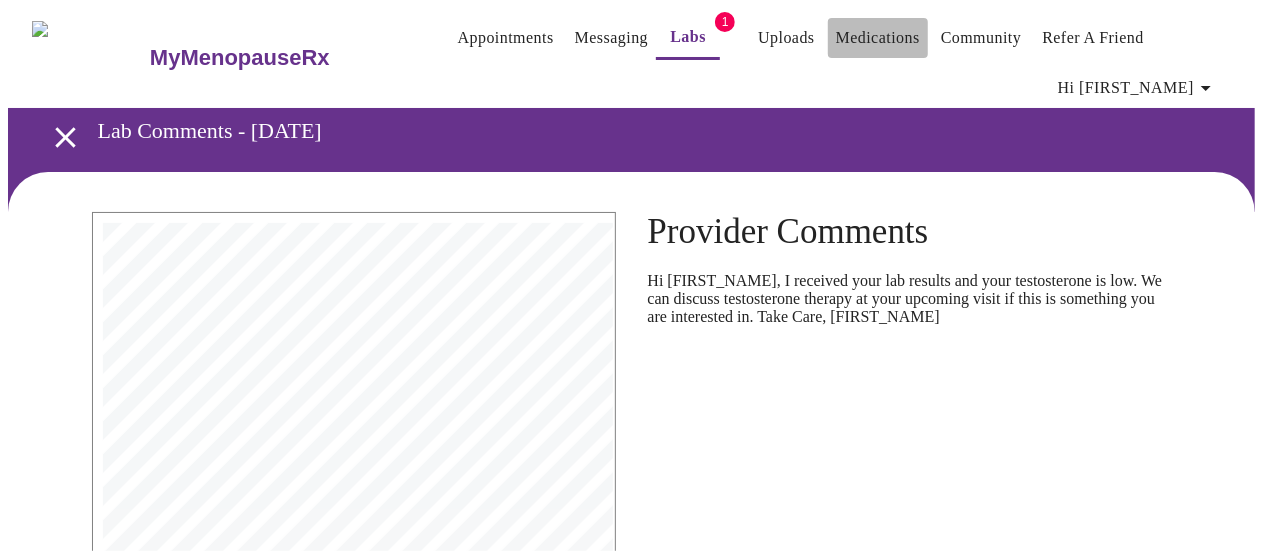 click on "Medications" at bounding box center (878, 38) 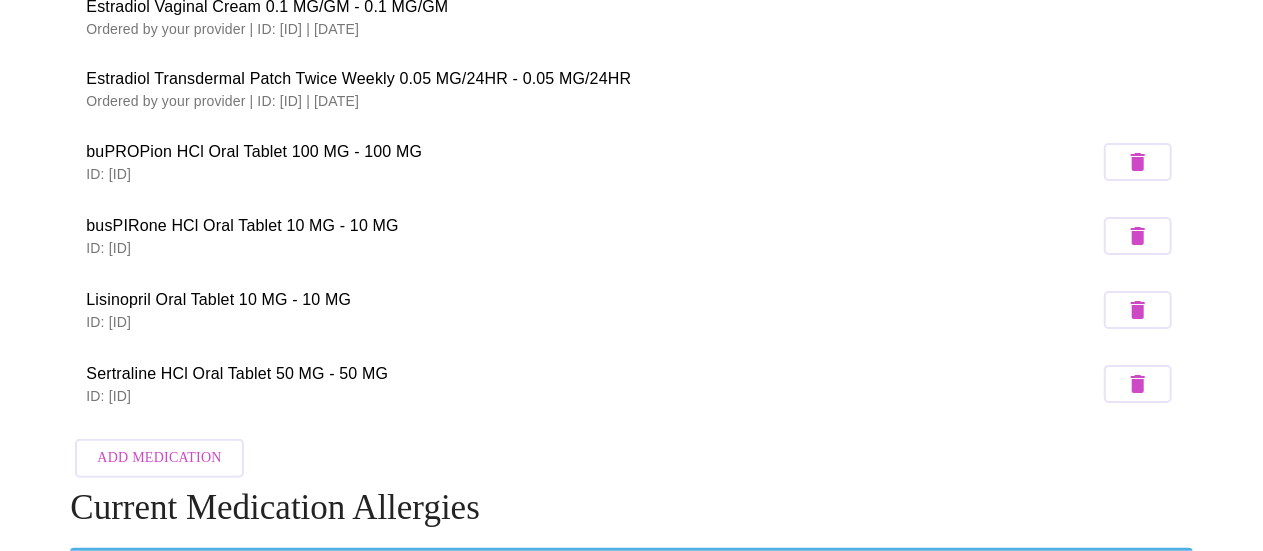scroll, scrollTop: 300, scrollLeft: 0, axis: vertical 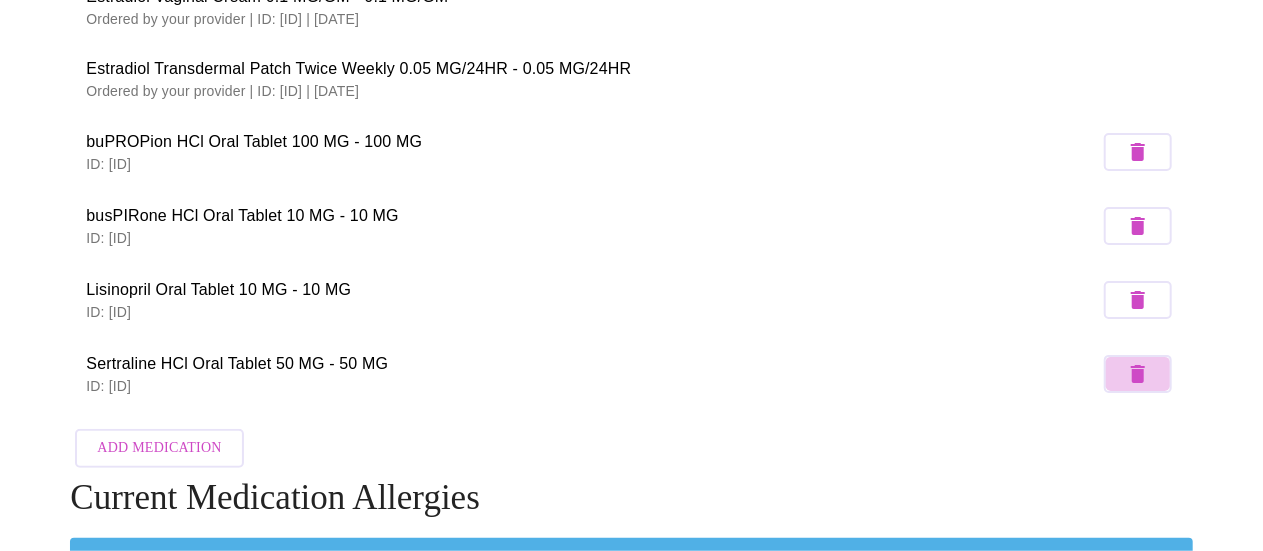 click at bounding box center [1138, 374] 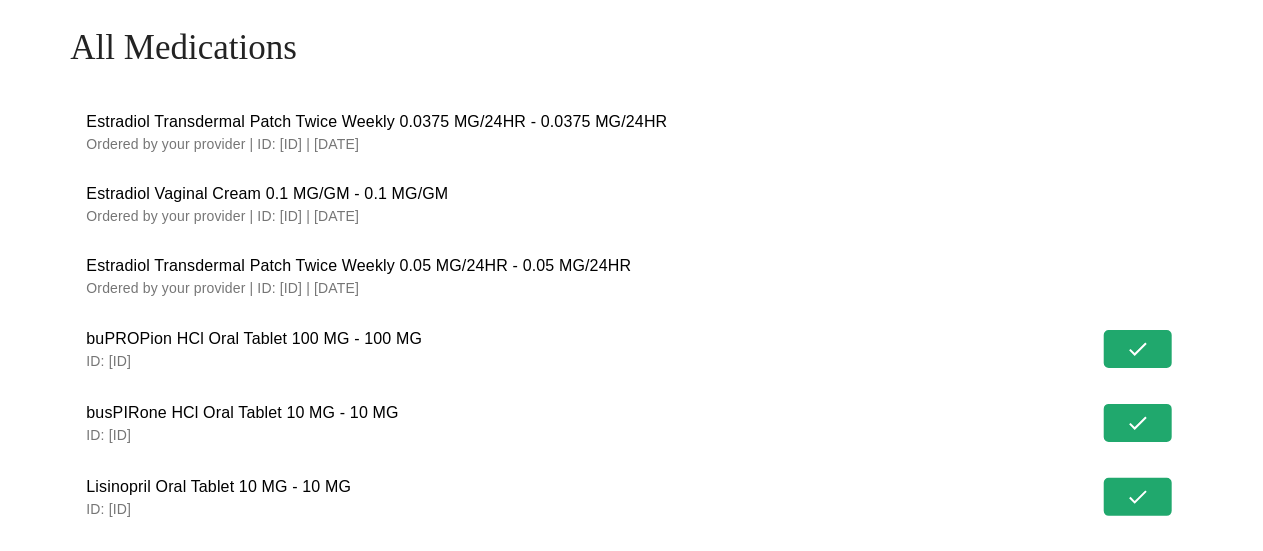 scroll, scrollTop: 100, scrollLeft: 0, axis: vertical 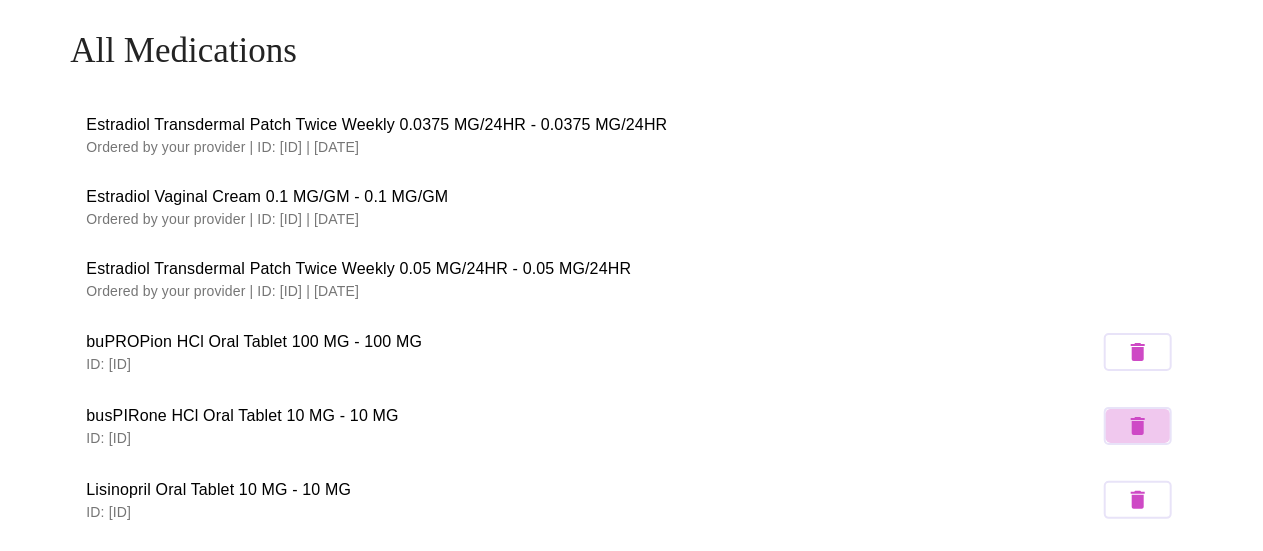 click 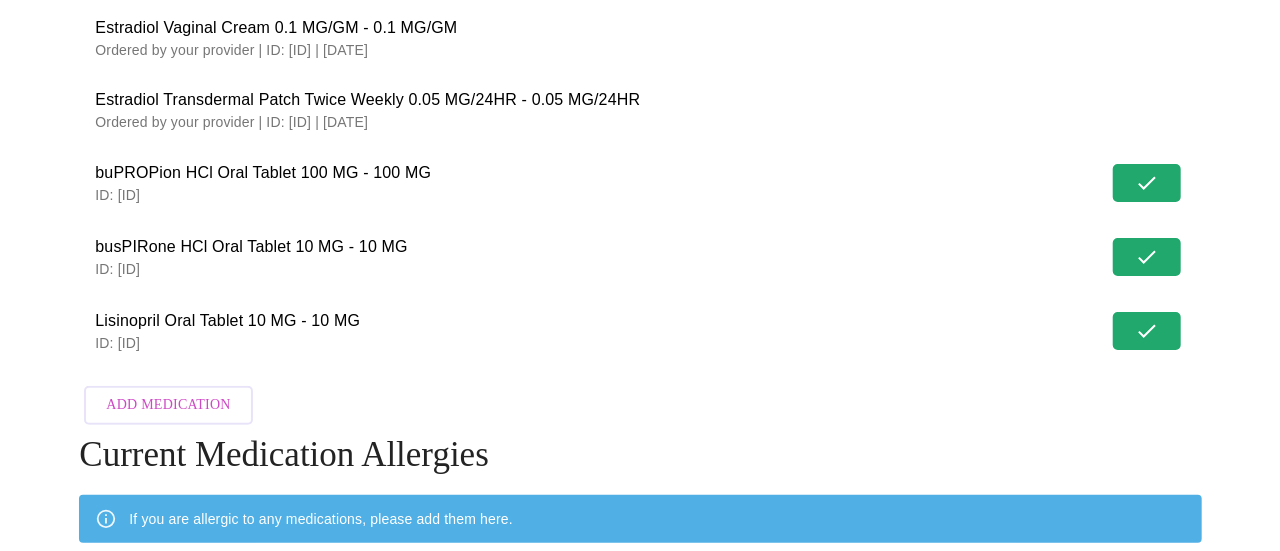 scroll, scrollTop: 300, scrollLeft: 0, axis: vertical 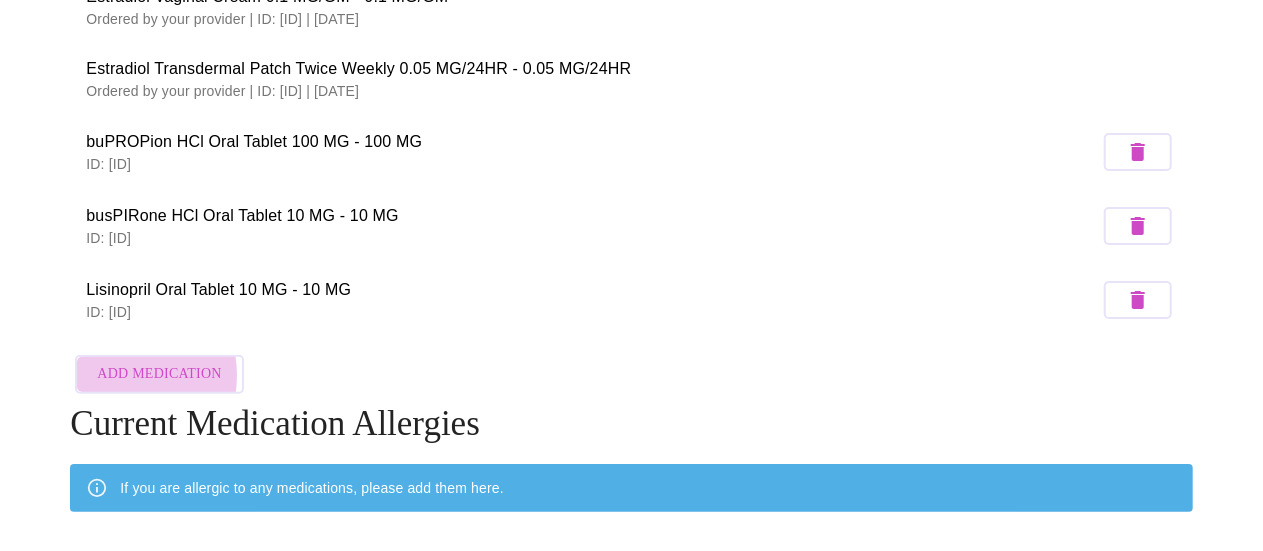 click on "Add Medication" at bounding box center [159, 374] 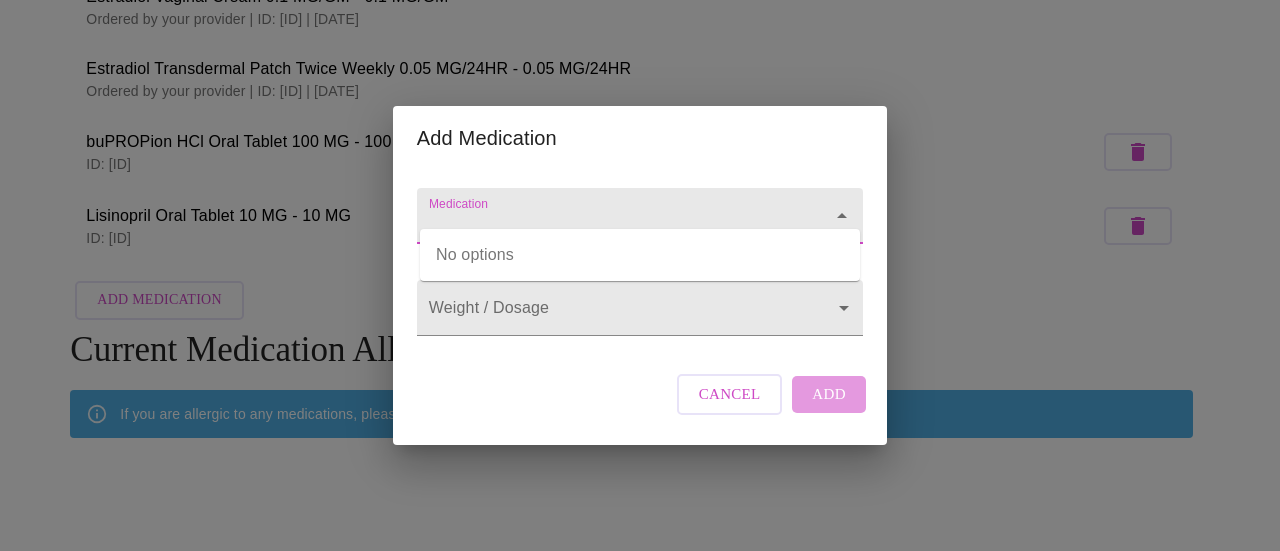 click on "Medication" at bounding box center (611, 225) 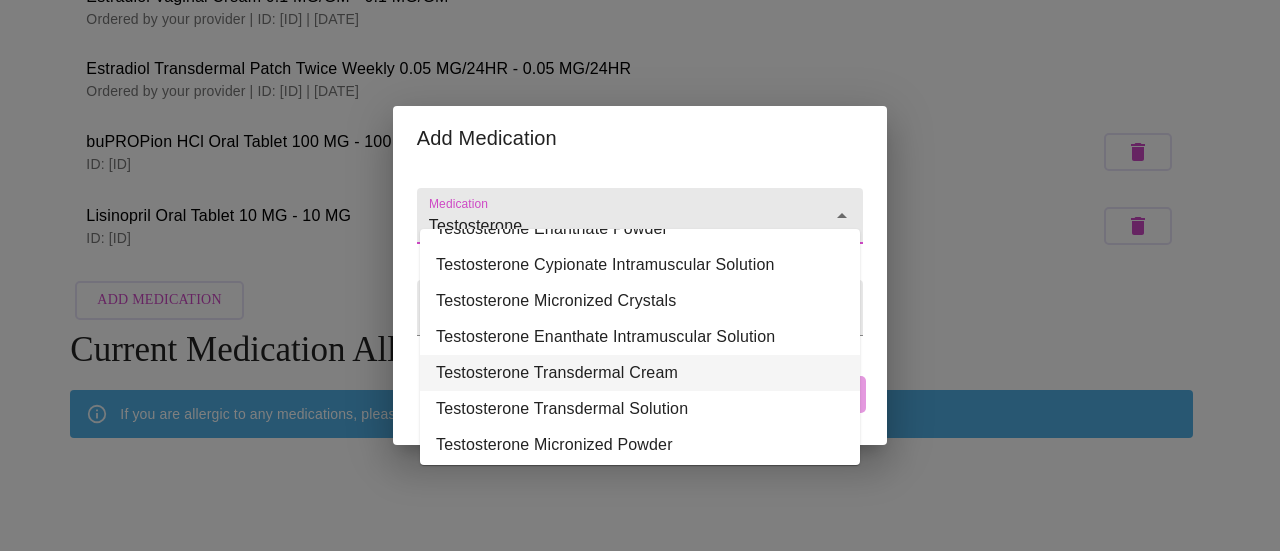 scroll, scrollTop: 359, scrollLeft: 0, axis: vertical 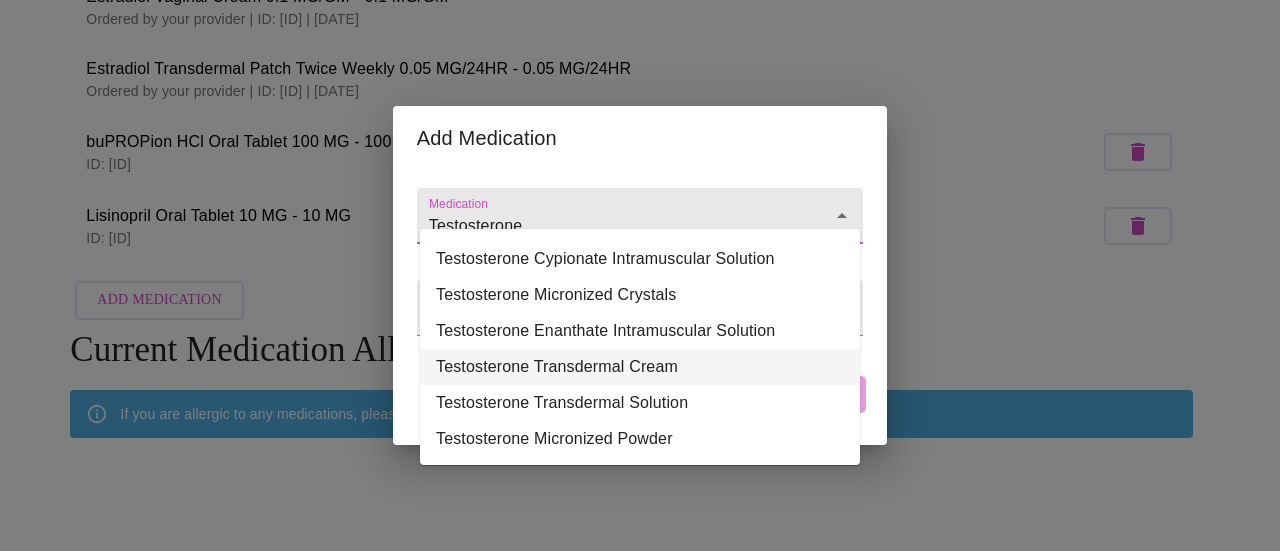 click on "Testosterone Transdermal Cream" at bounding box center [640, 367] 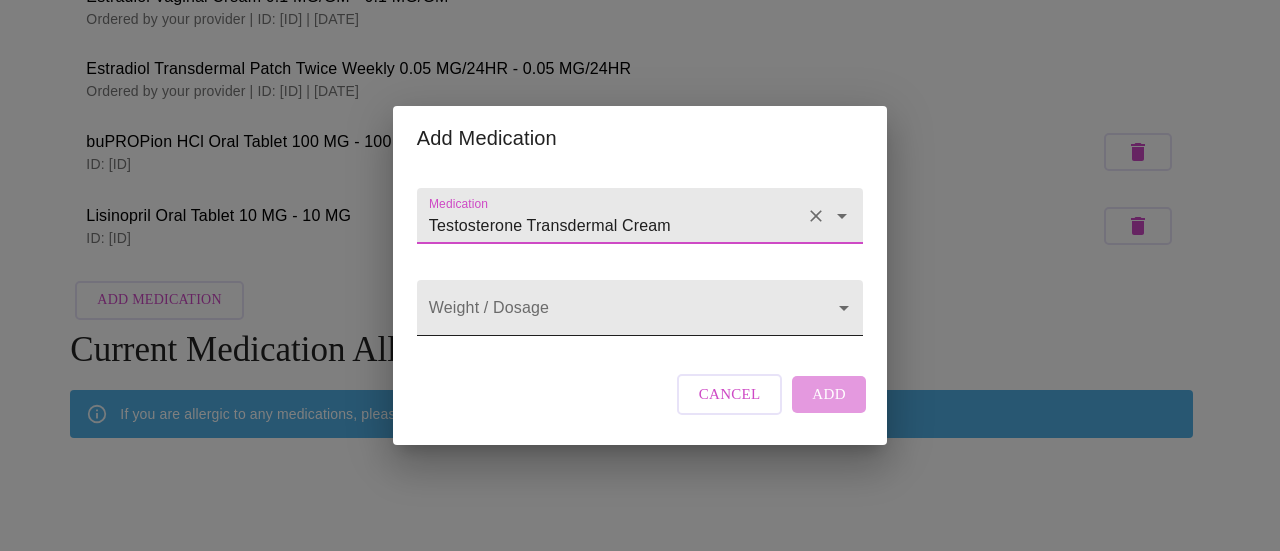 type on "Testosterone Transdermal Cream" 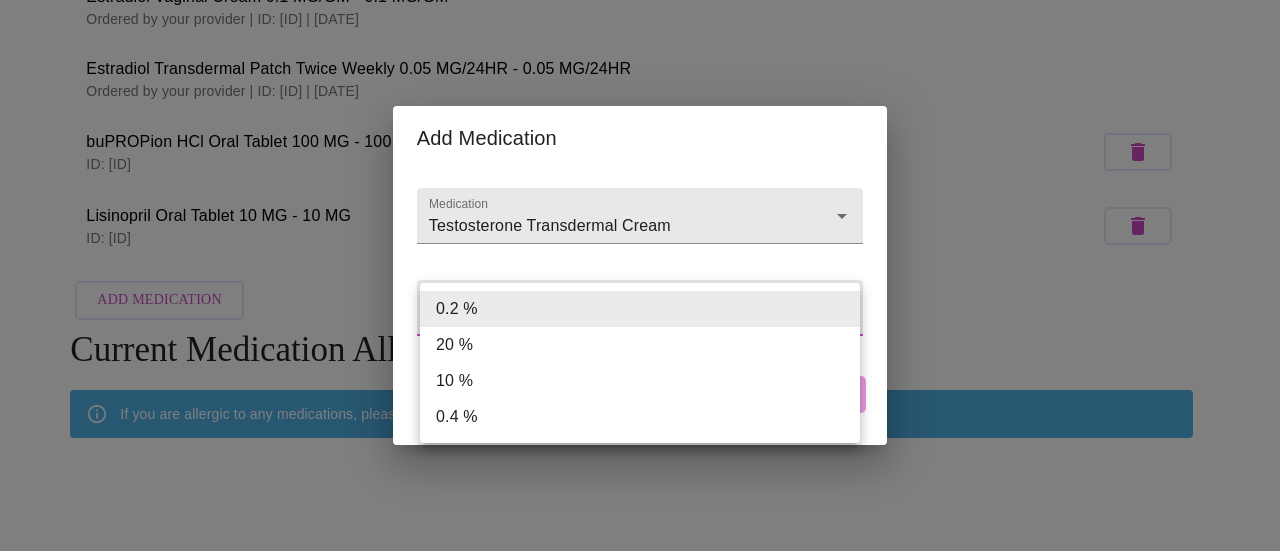 click on "MyMenopauseRx Appointments Messaging Labs 1 Uploads Medications Community Refer a Friend Hi [USERNAME]   All Medications Estradiol Transdermal Patch Twice Weekly 0.0375 MG/24HR - 0.0375 MG/24HR Ordered by your provider | ID: [ID] | [DATE] Estradiol Vaginal Cream 0.1 MG/GM - 0.1 MG/GM Ordered by your provider | ID: [ID] | [DATE] Estradiol Transdermal Patch Twice Weekly 0.05 MG/24HR - 0.05 MG/24HR Ordered by your provider | ID: [ID] | [DATE] buPROPion HCl Oral Tablet 100 MG - 100 MG ID: [ID] Lisinopril Oral Tablet 10 MG - 10 MG ID: [ID] Add Medication Current Medication Allergies If you are allergic to any medications, please add them here. You have not added any allergies Add Allergy Settings Billing Invoices Log out Add Medication Medication Testosterone Transdermal Cream Weight / Dosage ​ Cancel Add 0.2 % 20 % 10 % 0.4 %" at bounding box center [640, 177] 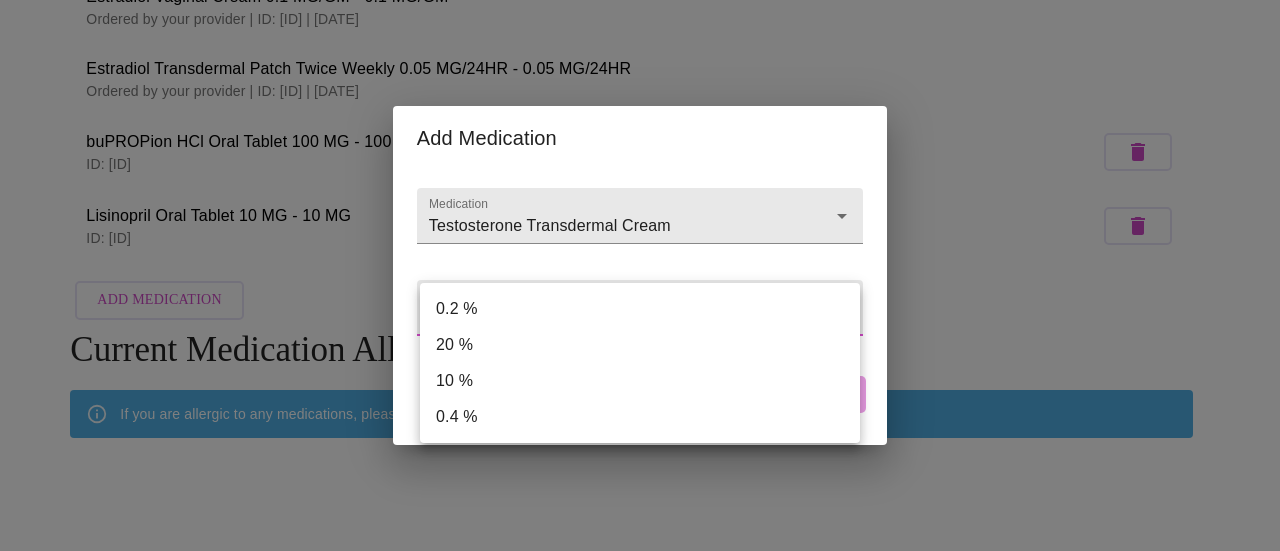click at bounding box center (640, 275) 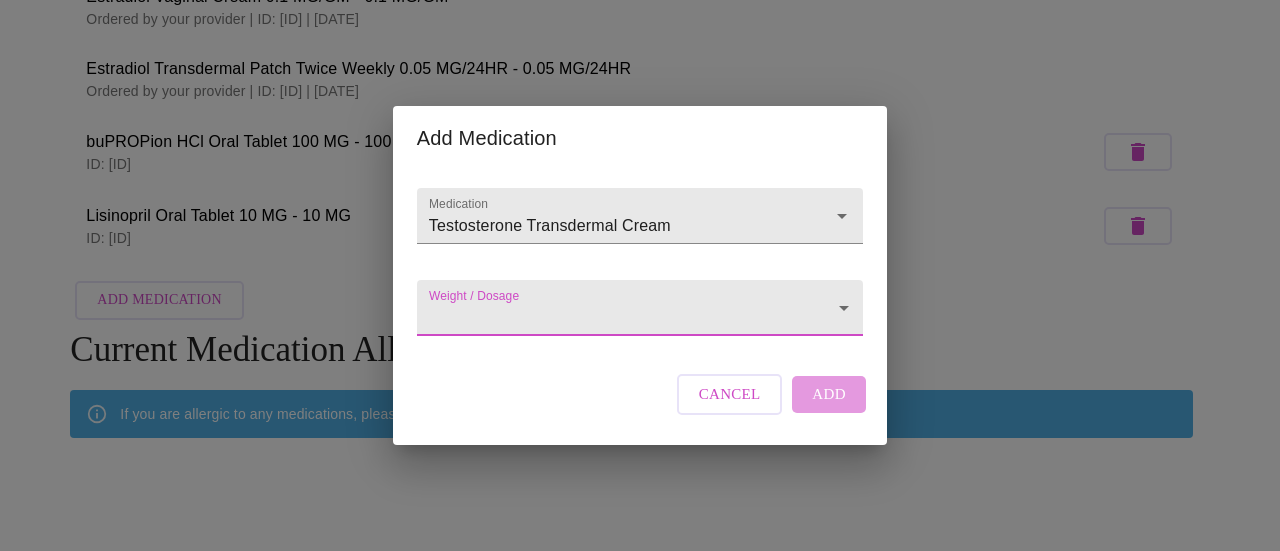 drag, startPoint x: 751, startPoint y: 420, endPoint x: 726, endPoint y: 413, distance: 25.96151 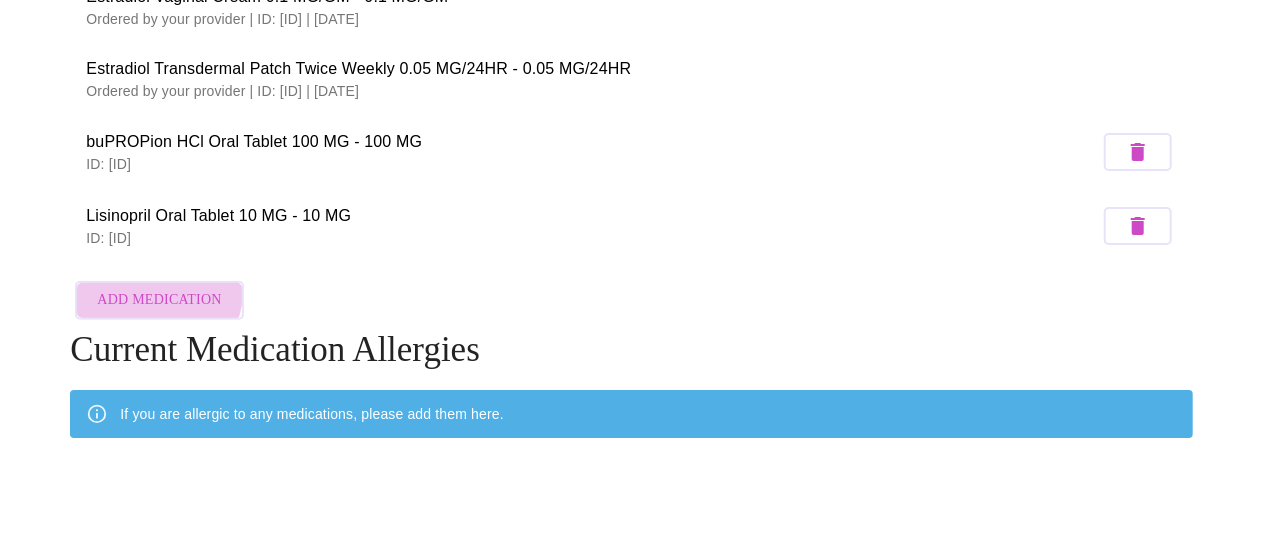 click on "Add Medication" at bounding box center (159, 300) 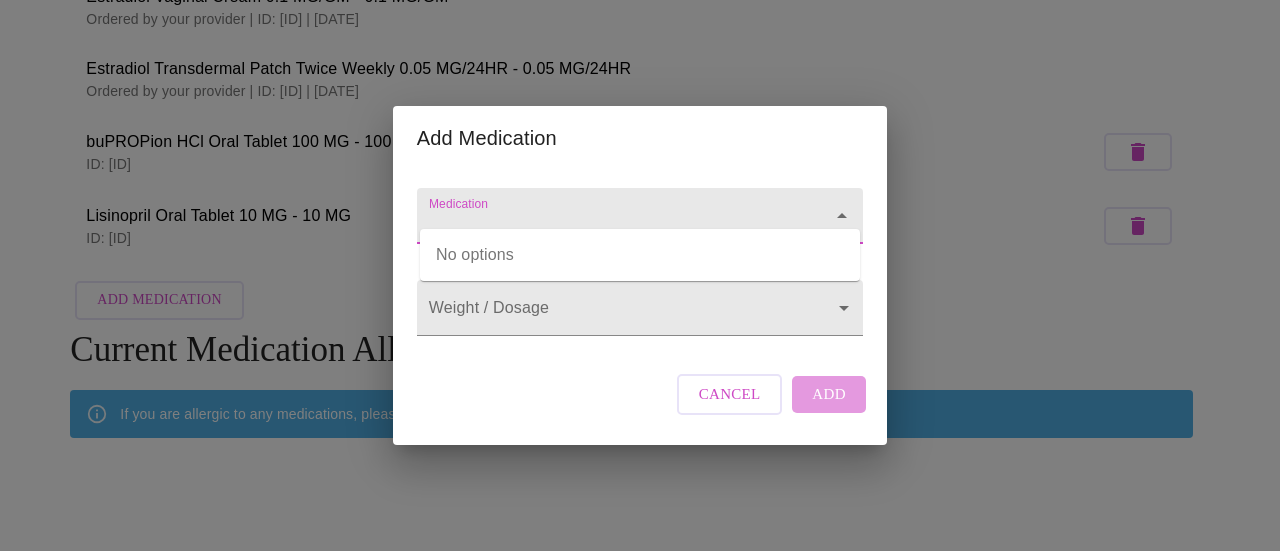 click on "Medication" at bounding box center [611, 225] 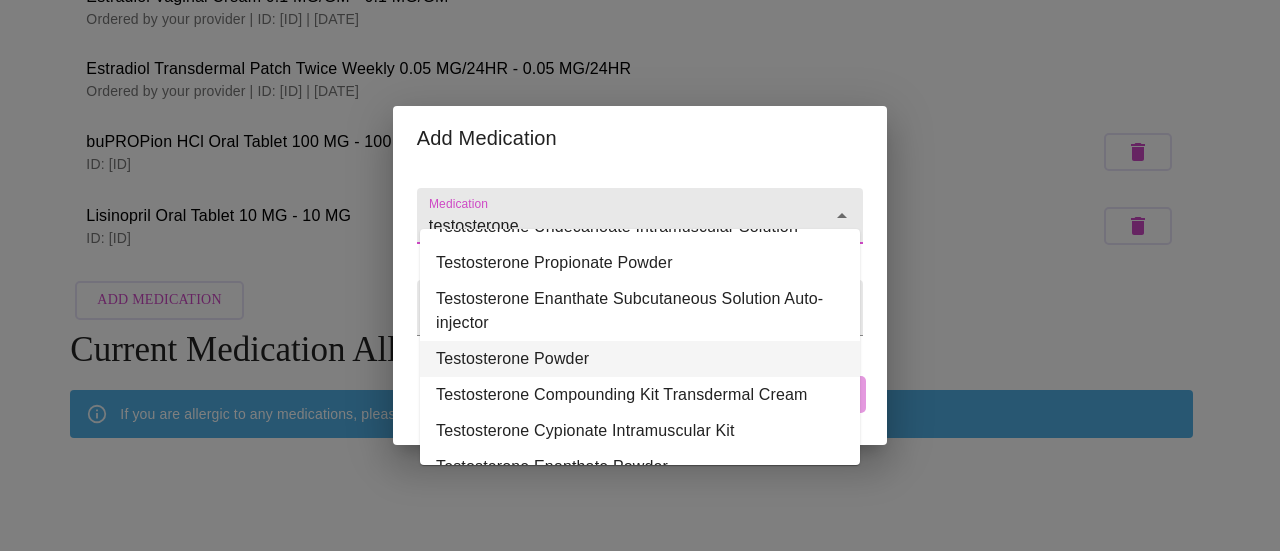 scroll, scrollTop: 200, scrollLeft: 0, axis: vertical 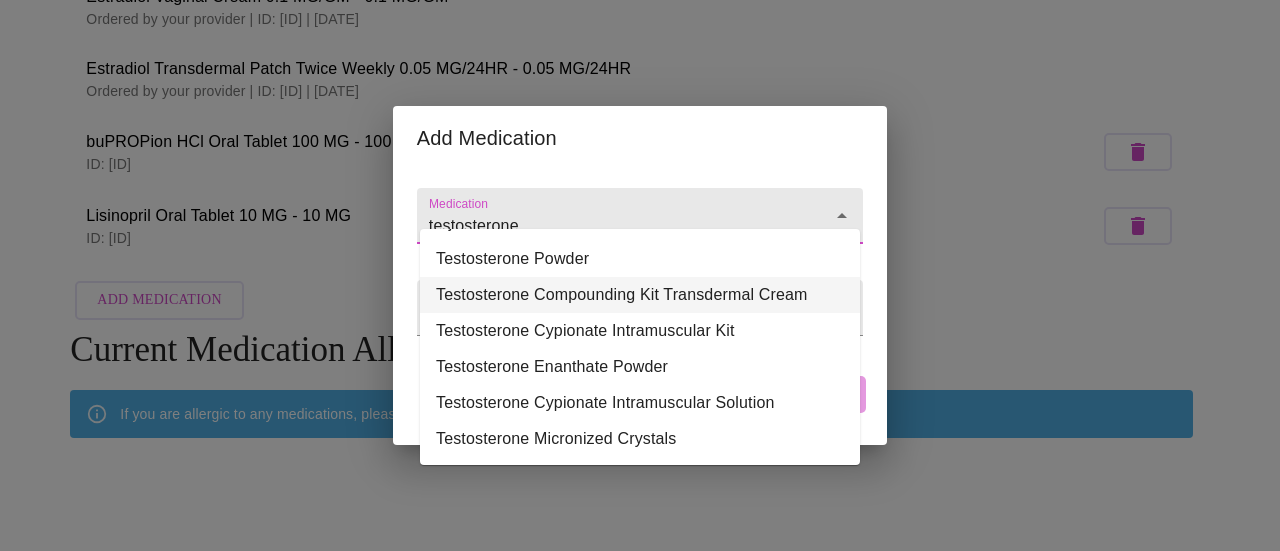 click on "Testosterone Compounding Kit Transdermal Cream" at bounding box center [640, 295] 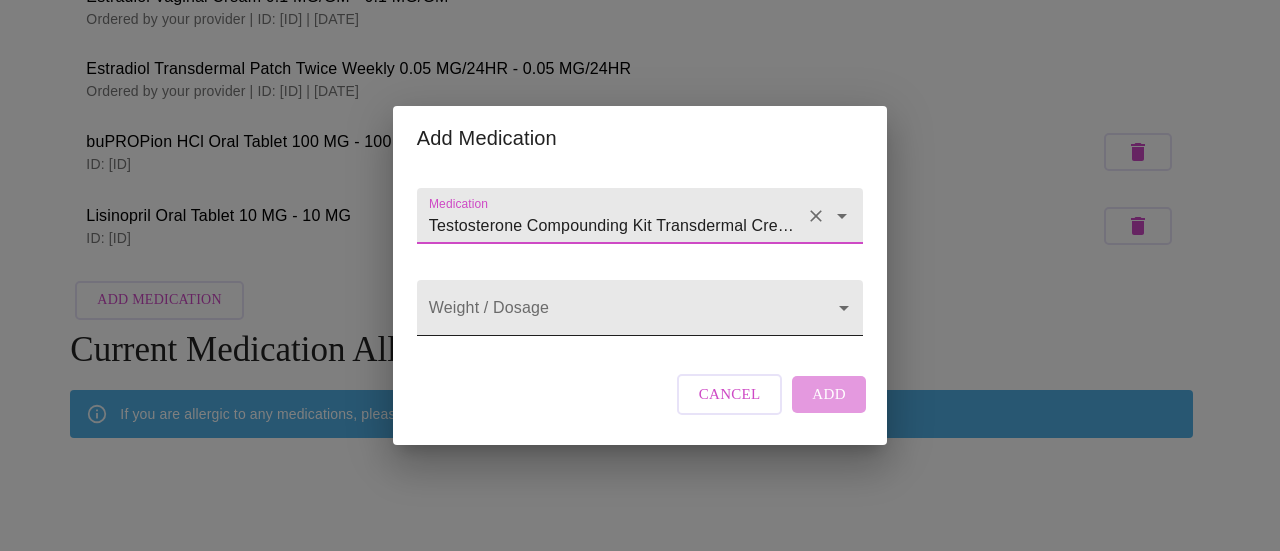 click on "MyMenopauseRx Appointments Messaging Labs 1 Uploads Medications Community Refer a Friend Hi [USERNAME]   All Medications Estradiol Transdermal Patch Twice Weekly 0.0375 MG/24HR - 0.0375 MG/24HR Ordered by your provider | ID: [ID] | [DATE] Estradiol Vaginal Cream 0.1 MG/GM - 0.1 MG/GM Ordered by your provider | ID: [ID] | [DATE] Estradiol Transdermal Patch Twice Weekly 0.05 MG/24HR - 0.05 MG/24HR Ordered by your provider | ID: [ID] | [DATE] buPROPion HCl Oral Tablet 100 MG - 100 MG ID: [ID] Lisinopril Oral Tablet 10 MG - 10 MG ID: [ID] Add Medication Current Medication Allergies If you are allergic to any medications, please add them here. You have not added any allergies Add Allergy Settings Billing Invoices Log out Add Medication Medication Testosterone Compounding Kit Transdermal Cream Weight / Dosage ​ Cancel Add" at bounding box center [640, 177] 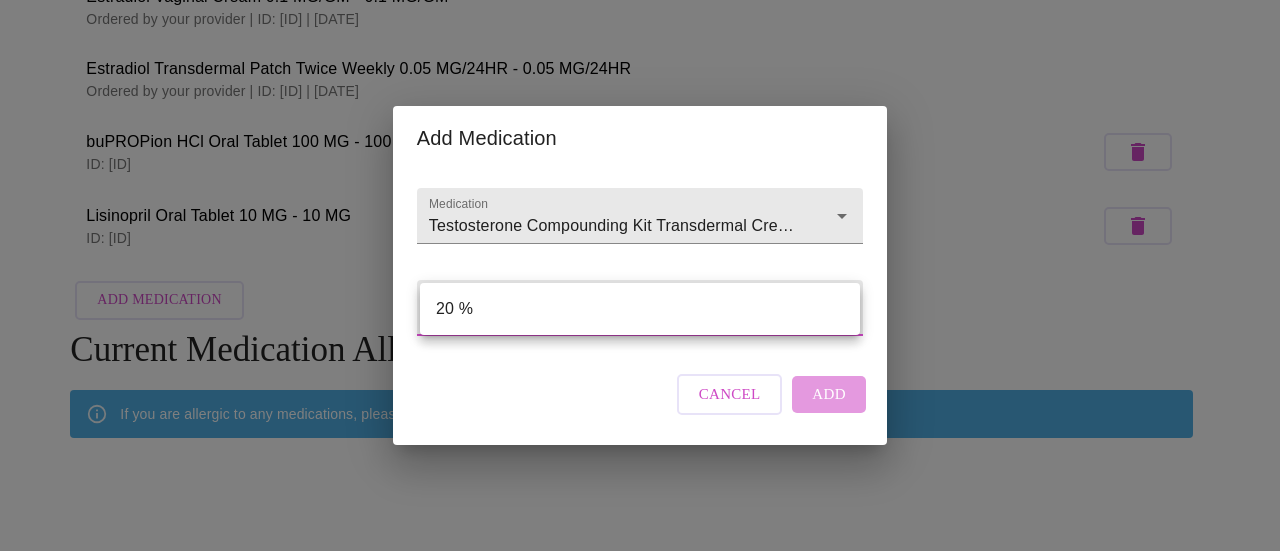 click at bounding box center [640, 275] 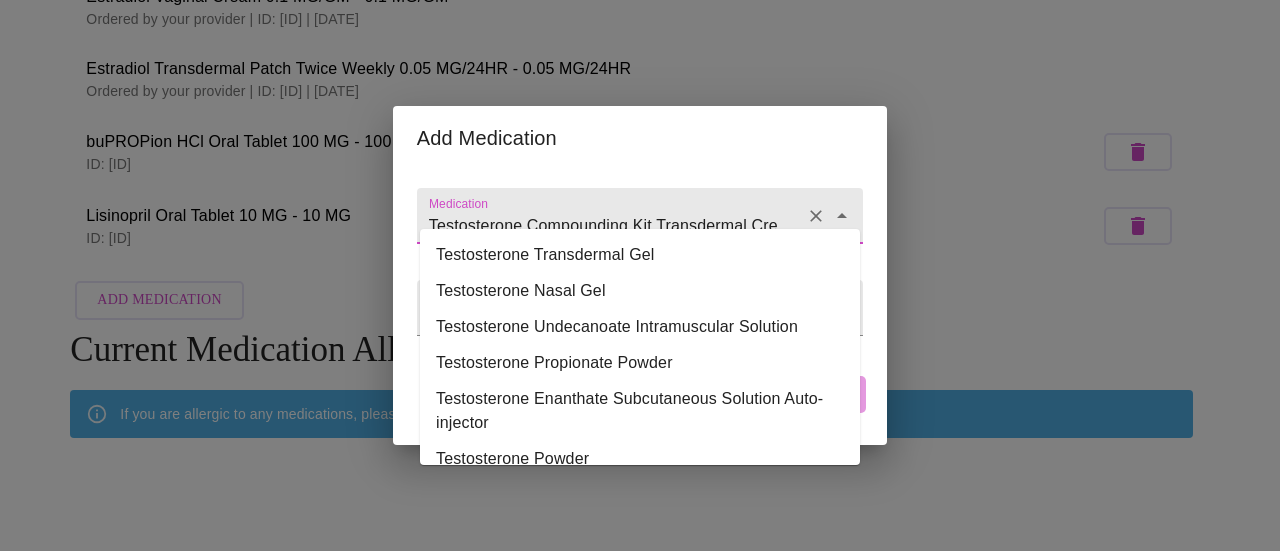 click on "Testosterone Compounding Kit Transdermal Cream" at bounding box center (611, 225) 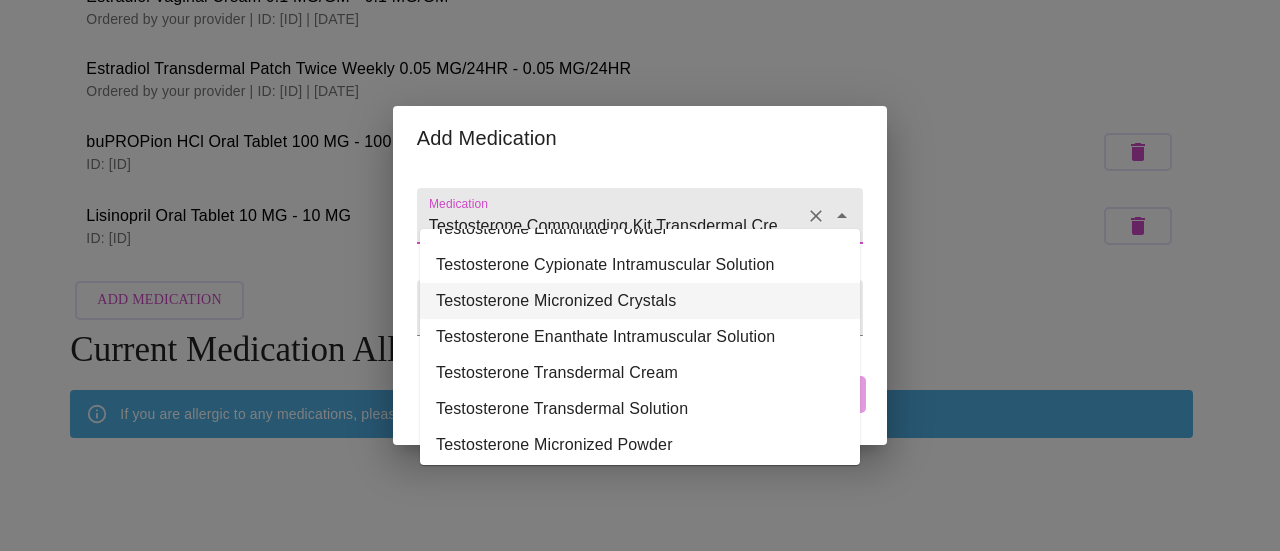scroll, scrollTop: 359, scrollLeft: 0, axis: vertical 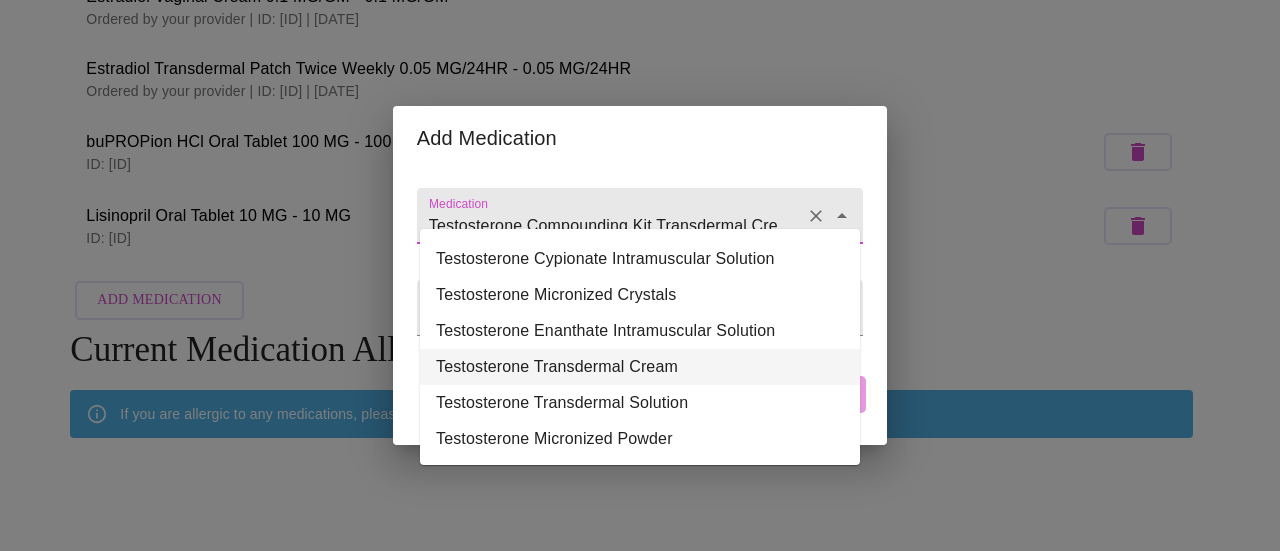 click on "Testosterone Transdermal Cream" at bounding box center (640, 367) 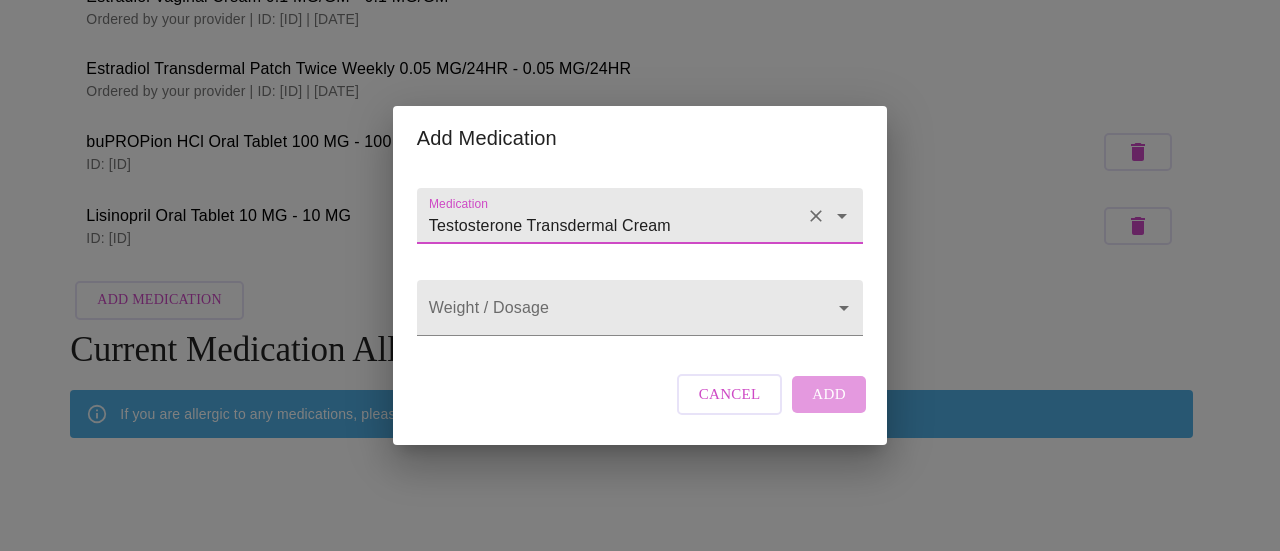 click on "Add Medication Medication Testosterone Transdermal Cream Weight / Dosage ​ Cancel Add" at bounding box center (640, 275) 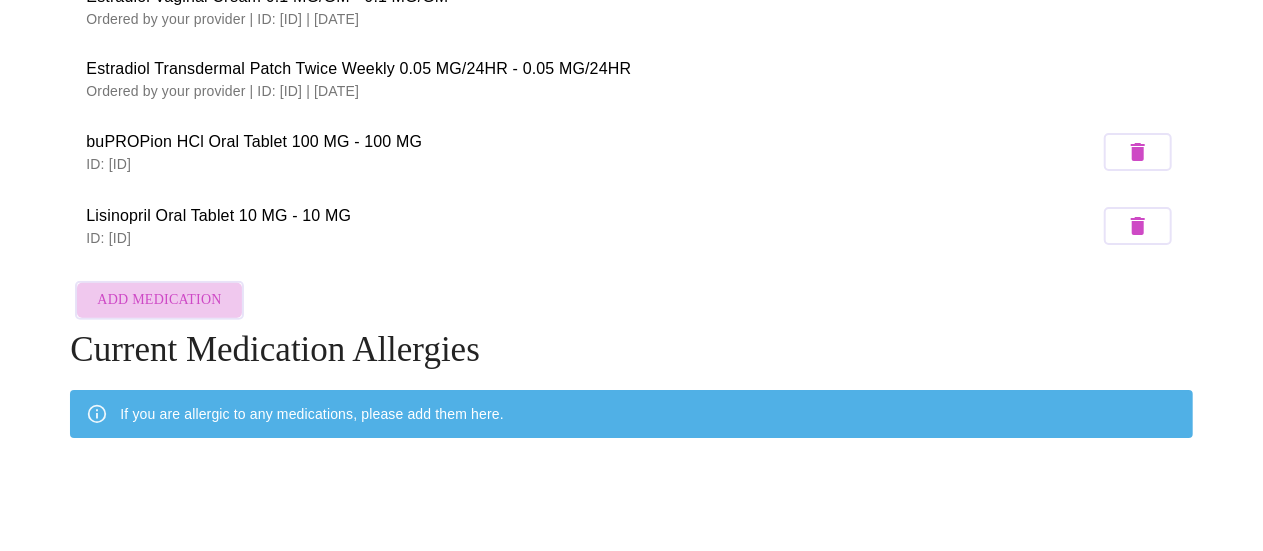 click on "Add Medication" at bounding box center (159, 300) 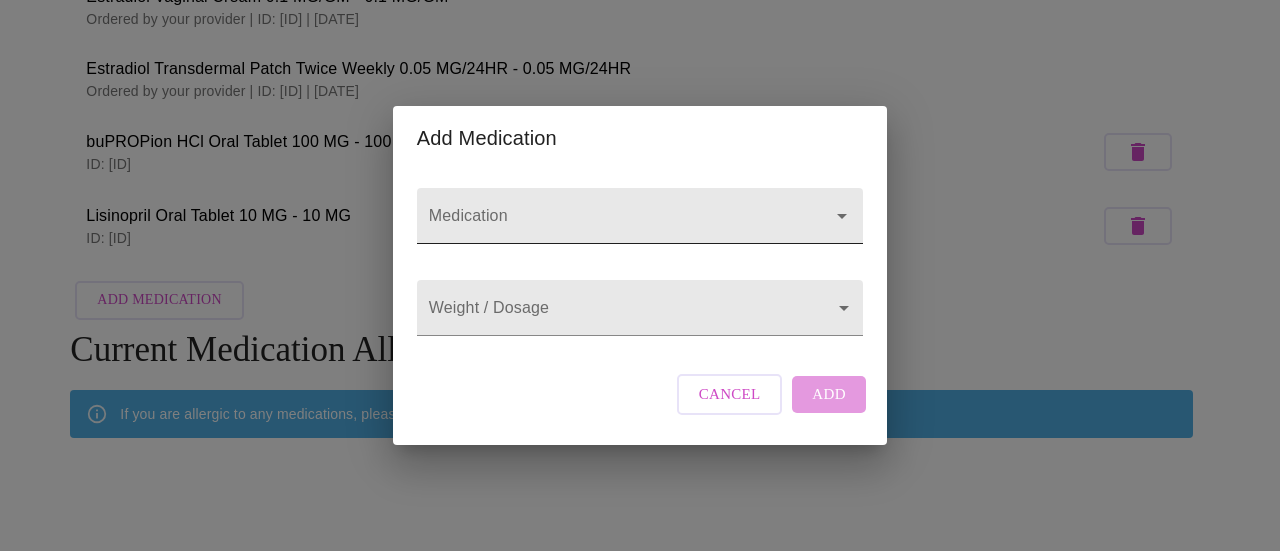click on "Medication" at bounding box center [611, 225] 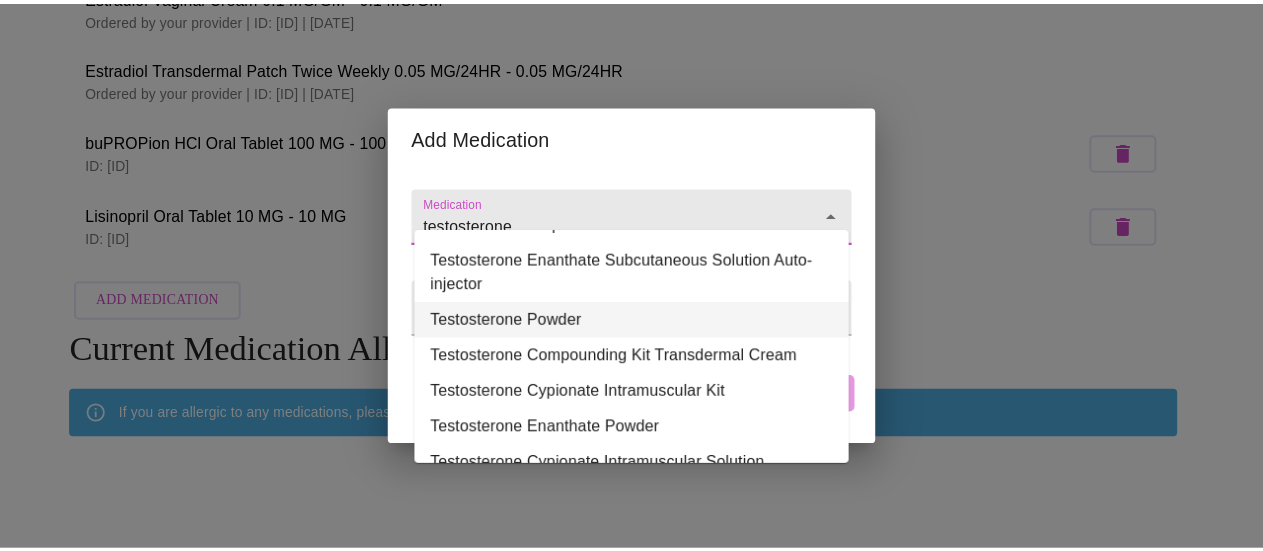 scroll, scrollTop: 200, scrollLeft: 0, axis: vertical 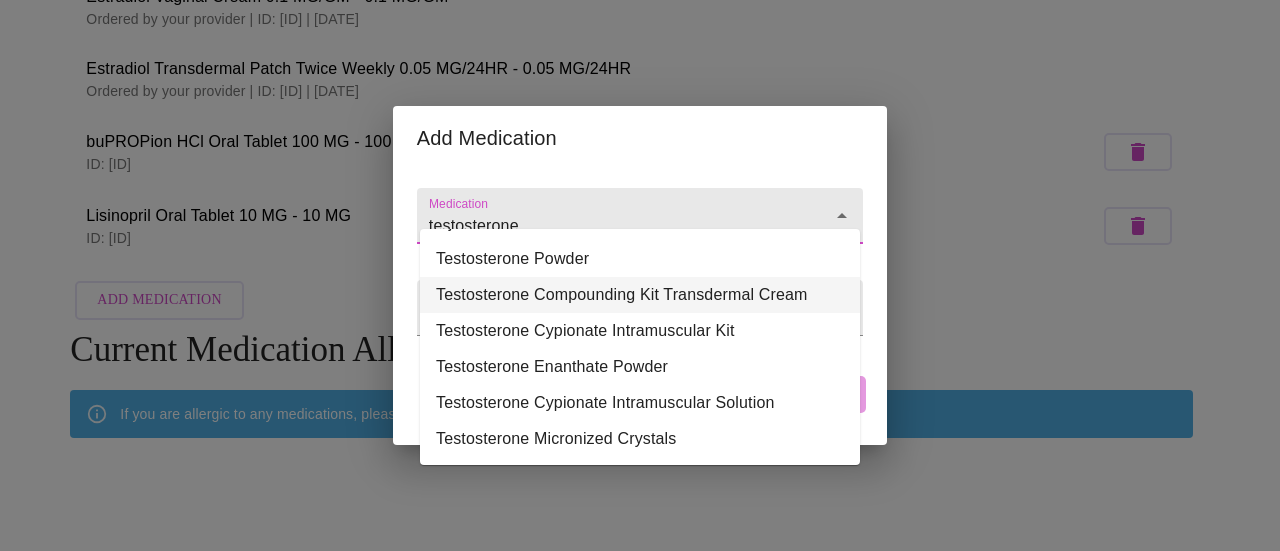 click on "Testosterone Compounding Kit Transdermal Cream" at bounding box center [640, 295] 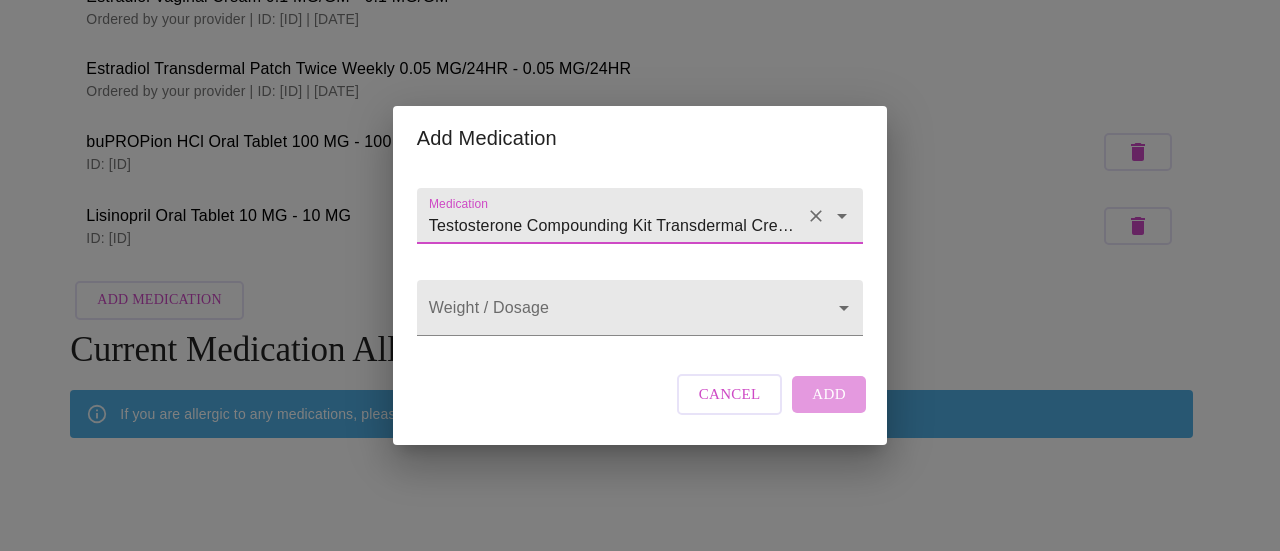 type on "Testosterone Compounding Kit Transdermal Cream" 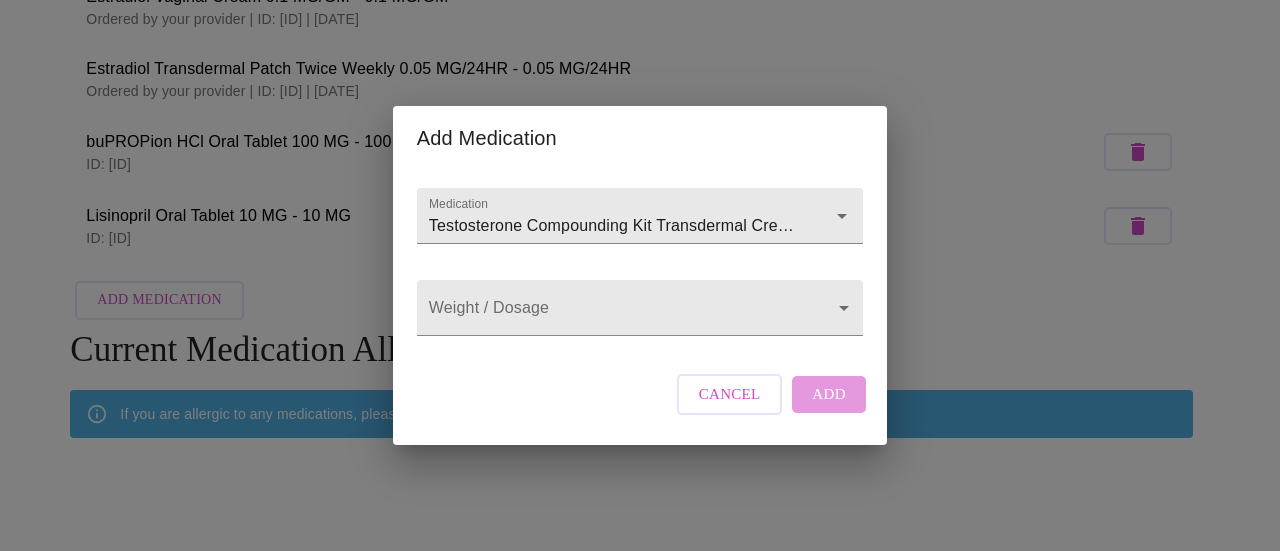 click on "Add Medication Medication Testosterone Compounding Kit Transdermal Cream Weight / Dosage ​ Cancel Add" at bounding box center [640, 307] 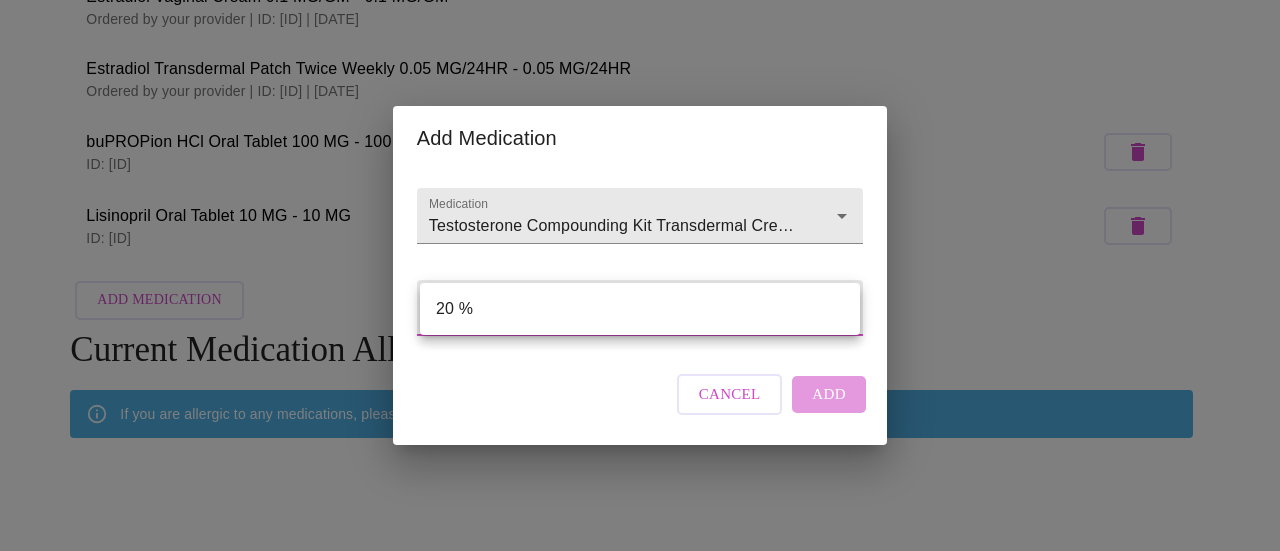 click on "MyMenopauseRx Appointments Messaging Labs 1 Uploads Medications Community Refer a Friend Hi [USERNAME]   All Medications Estradiol Transdermal Patch Twice Weekly 0.0375 MG/24HR - 0.0375 MG/24HR Ordered by your provider | ID: [ID] | [DATE] Estradiol Vaginal Cream 0.1 MG/GM - 0.1 MG/GM Ordered by your provider | ID: [ID] | [DATE] Estradiol Transdermal Patch Twice Weekly 0.05 MG/24HR - 0.05 MG/24HR Ordered by your provider | ID: [ID] | [DATE] buPROPion HCl Oral Tablet 100 MG - 100 MG ID: [ID] Lisinopril Oral Tablet 10 MG - 10 MG ID: [ID] Add Medication Current Medication Allergies If you are allergic to any medications, please add them here. You have not added any allergies Add Allergy Settings Billing Invoices Log out Add Medication Medication Testosterone Compounding Kit Transdermal Cream Weight / Dosage ​ Cancel Add 20 %" at bounding box center (640, 177) 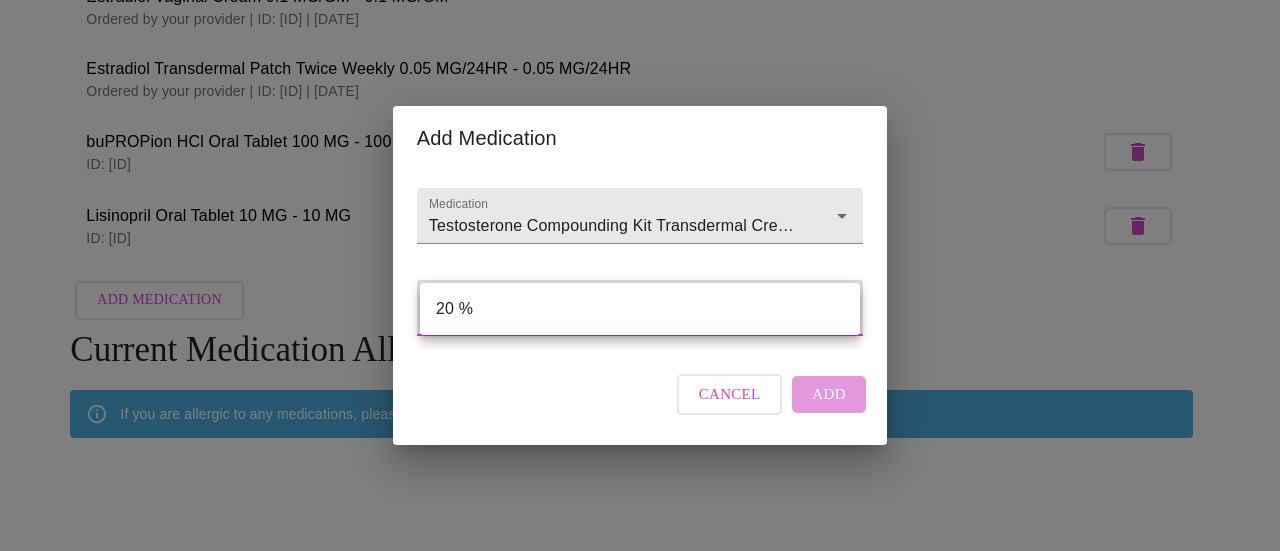 type on "20 %" 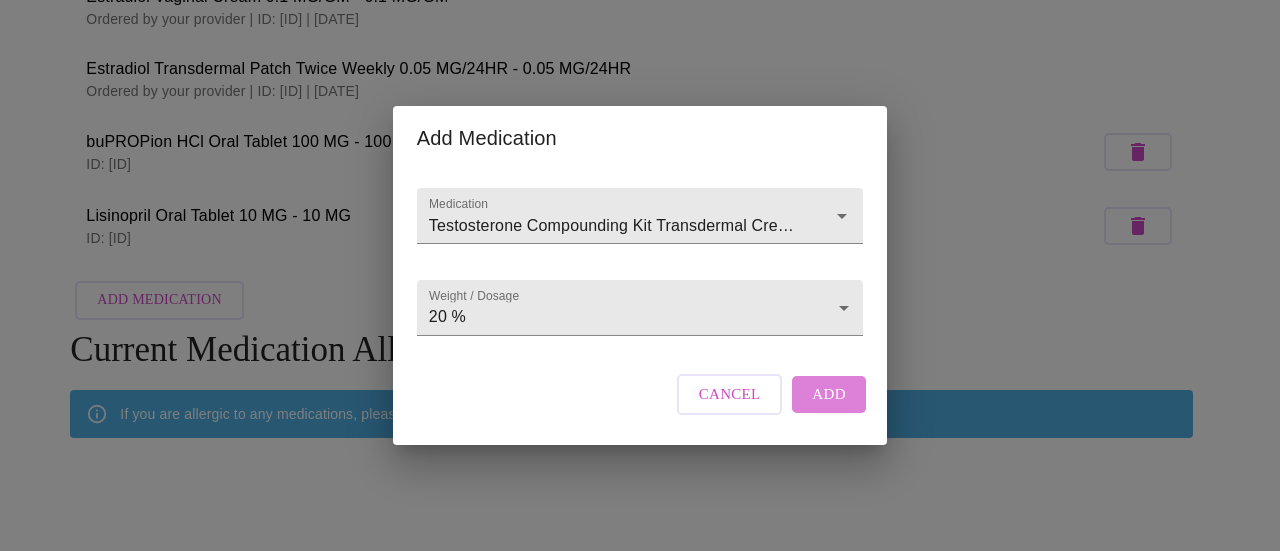 click on "Add" at bounding box center [829, 394] 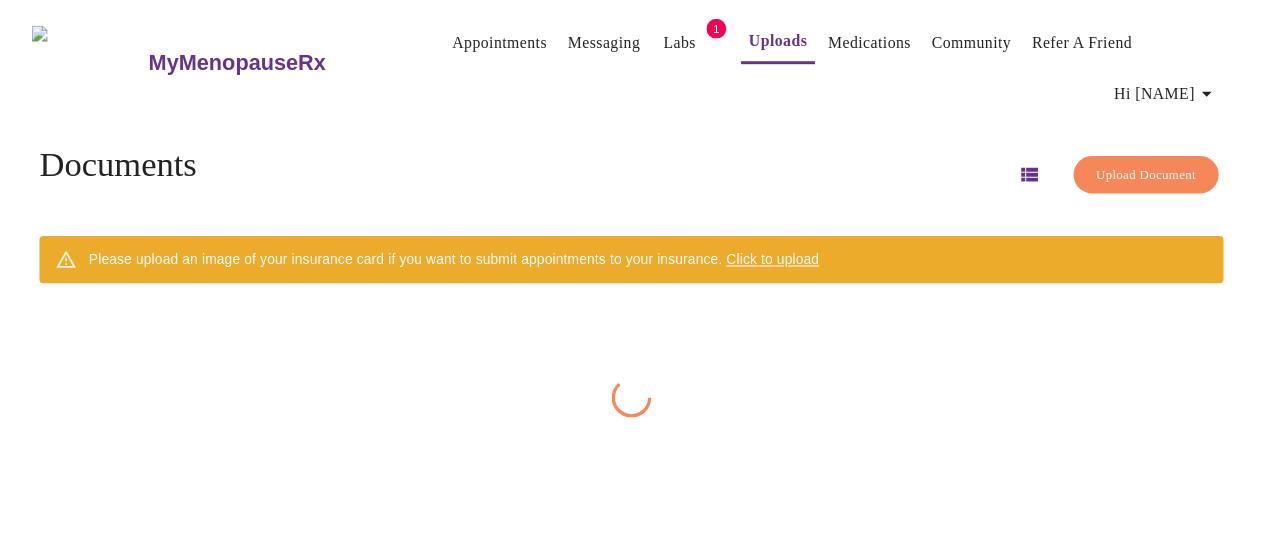 scroll, scrollTop: 0, scrollLeft: 0, axis: both 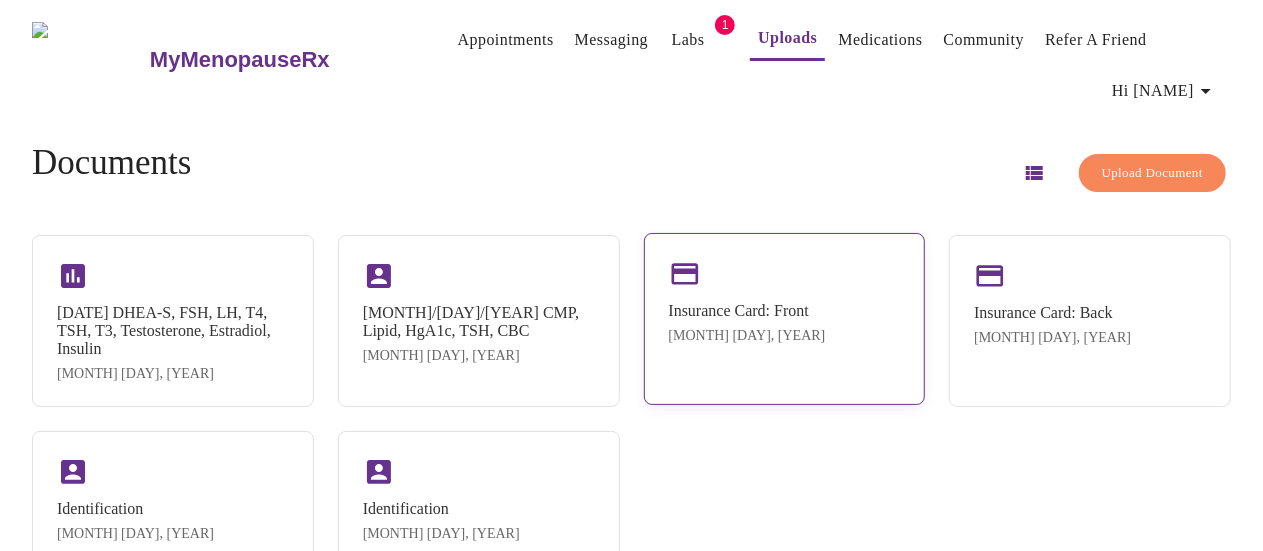 click on "[MONTH] [DAY], [YEAR]" at bounding box center (747, 336) 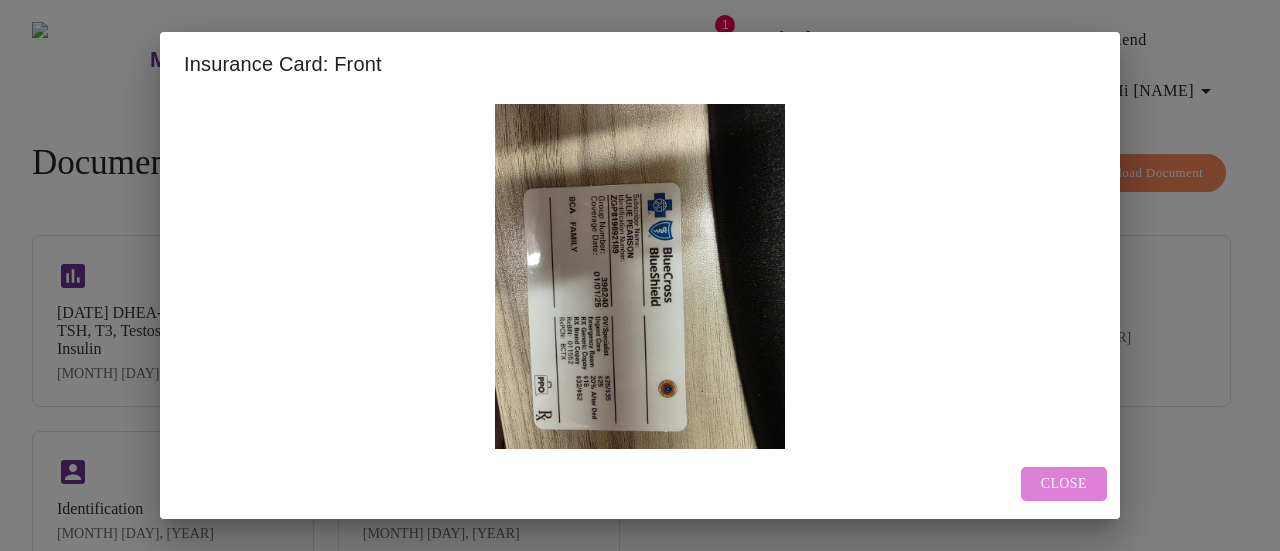 click on "Close" at bounding box center [1064, 484] 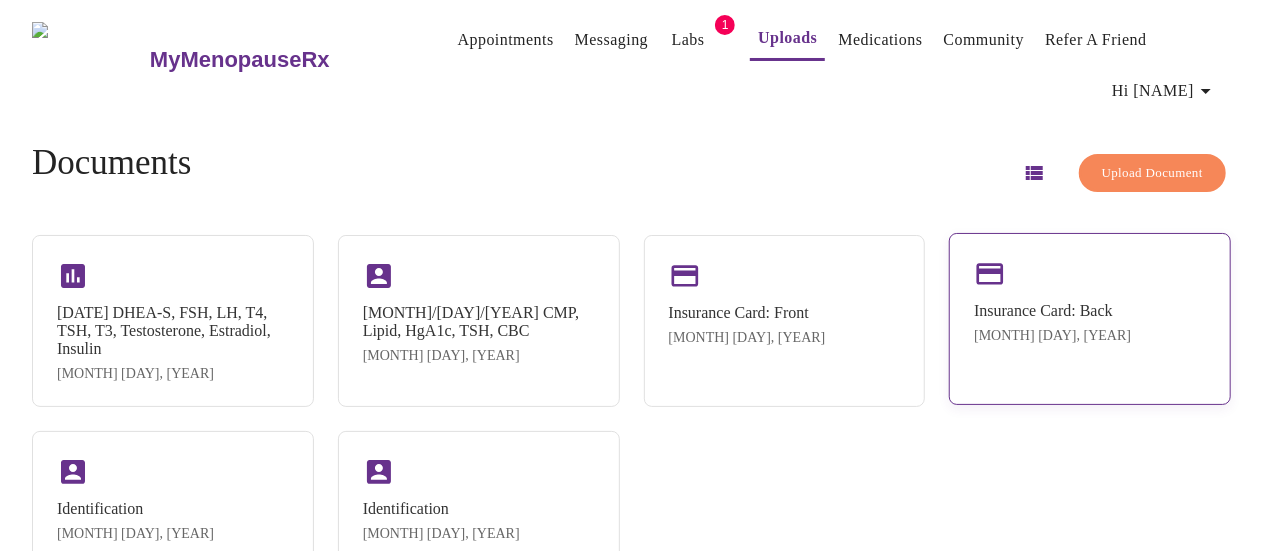 click on "[MONTH] [DAY], [YEAR]" at bounding box center [1052, 336] 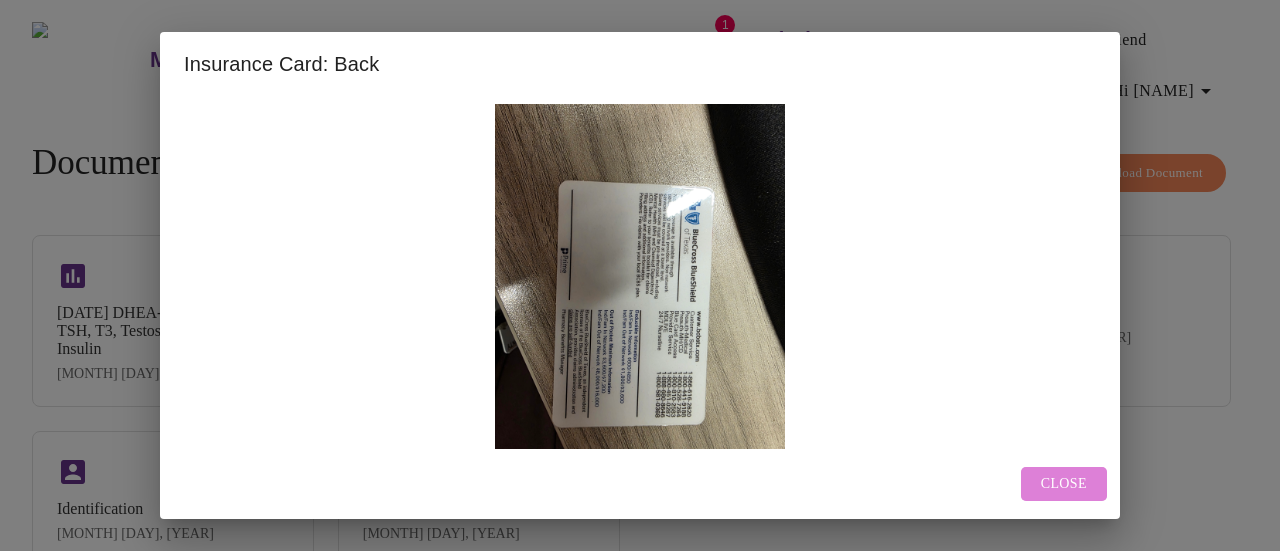 click on "Close" at bounding box center [1064, 484] 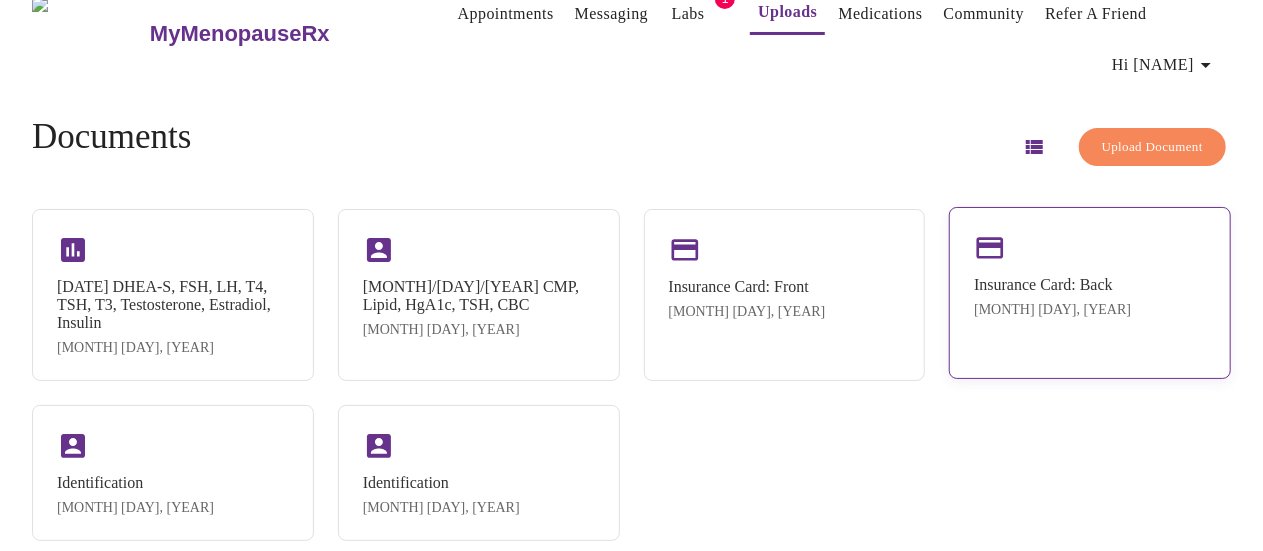 scroll, scrollTop: 74, scrollLeft: 0, axis: vertical 